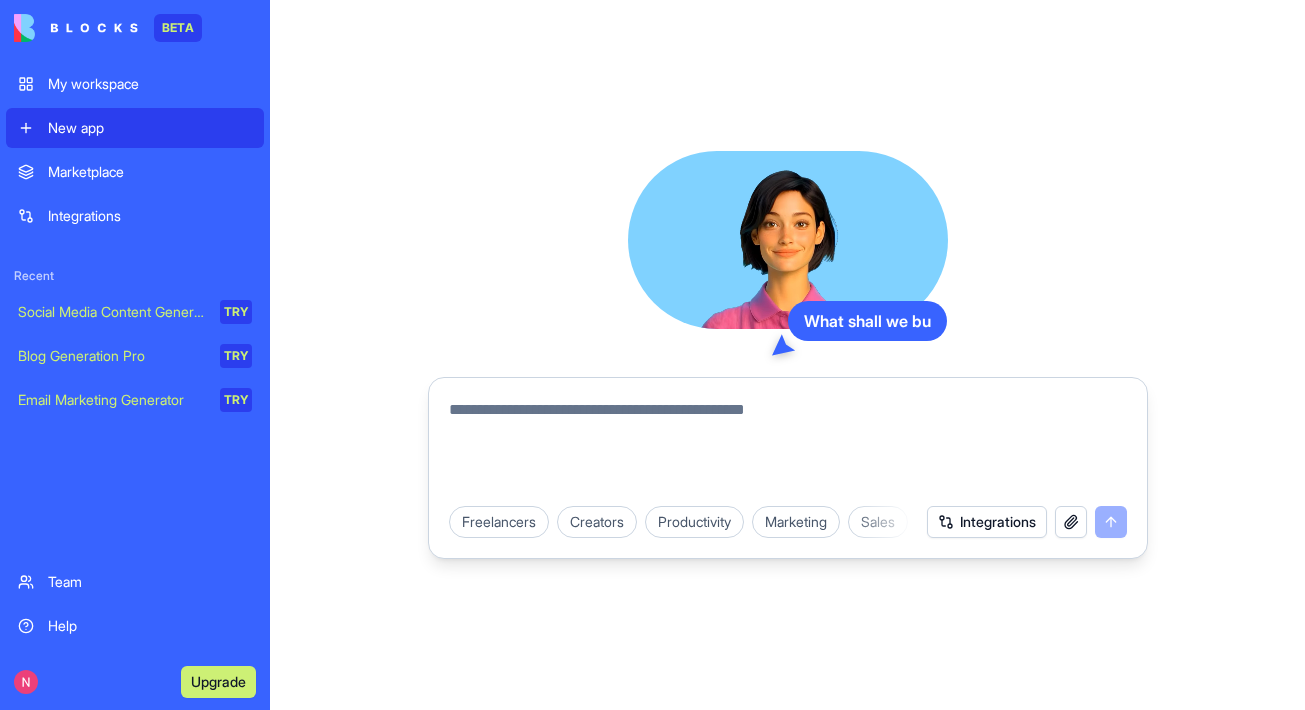 scroll, scrollTop: 0, scrollLeft: 0, axis: both 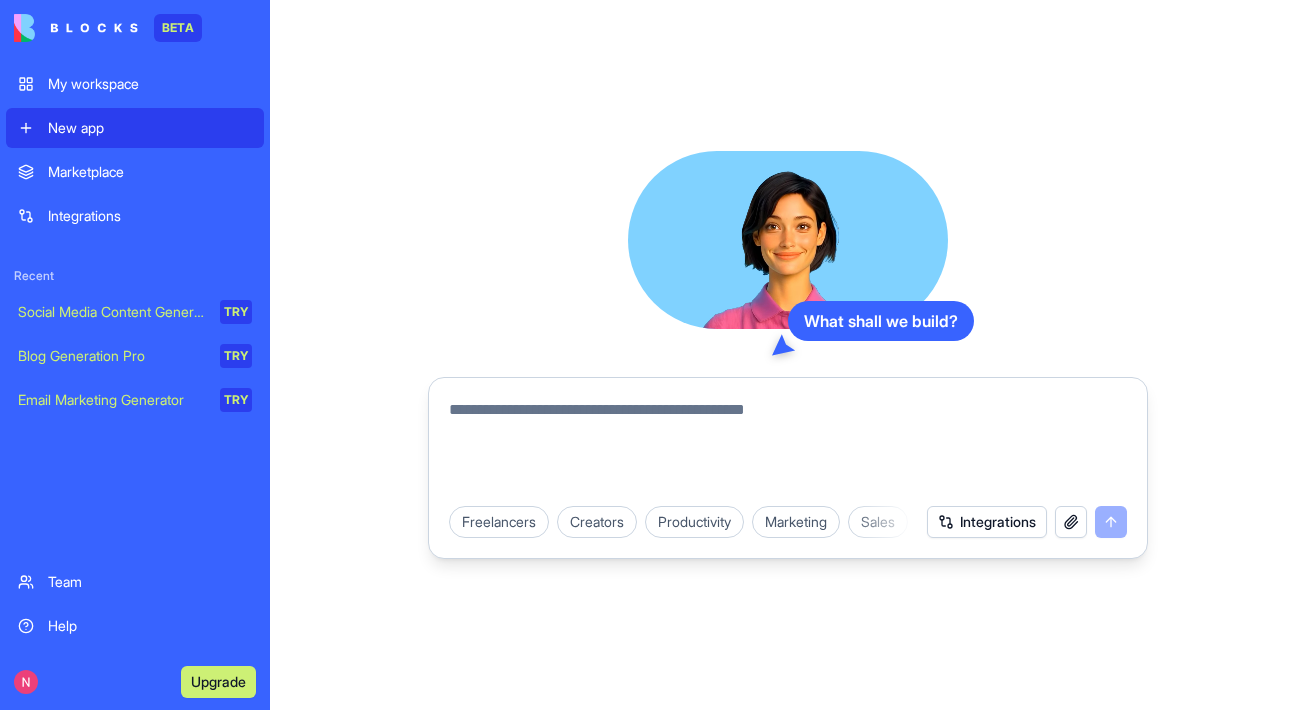 type on "*" 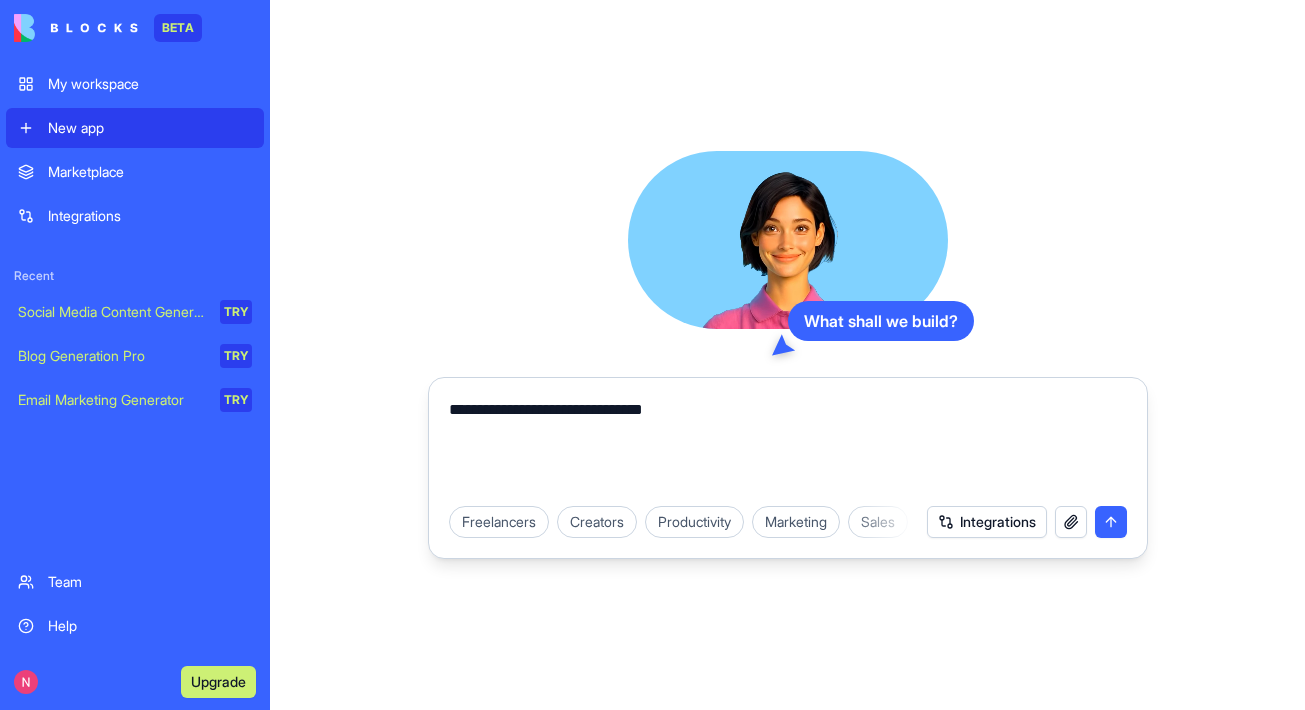 click on "**********" at bounding box center [788, 446] 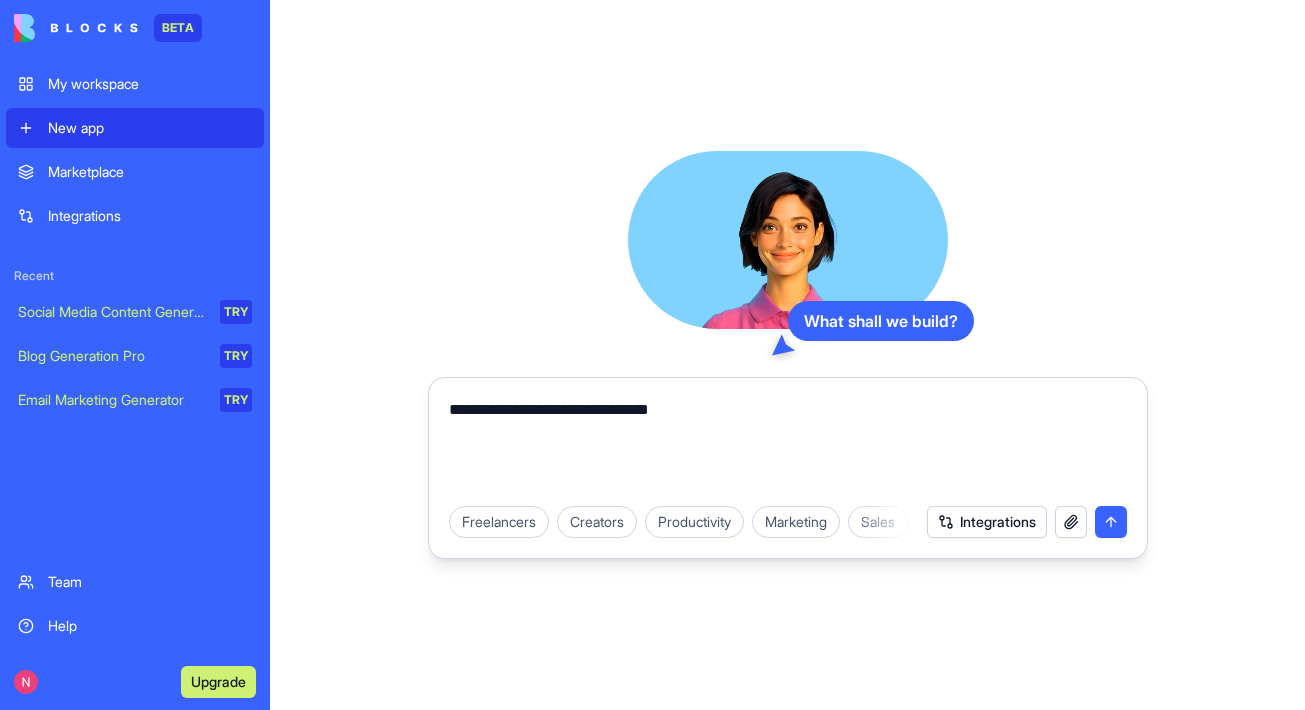 click on "**********" at bounding box center (788, 446) 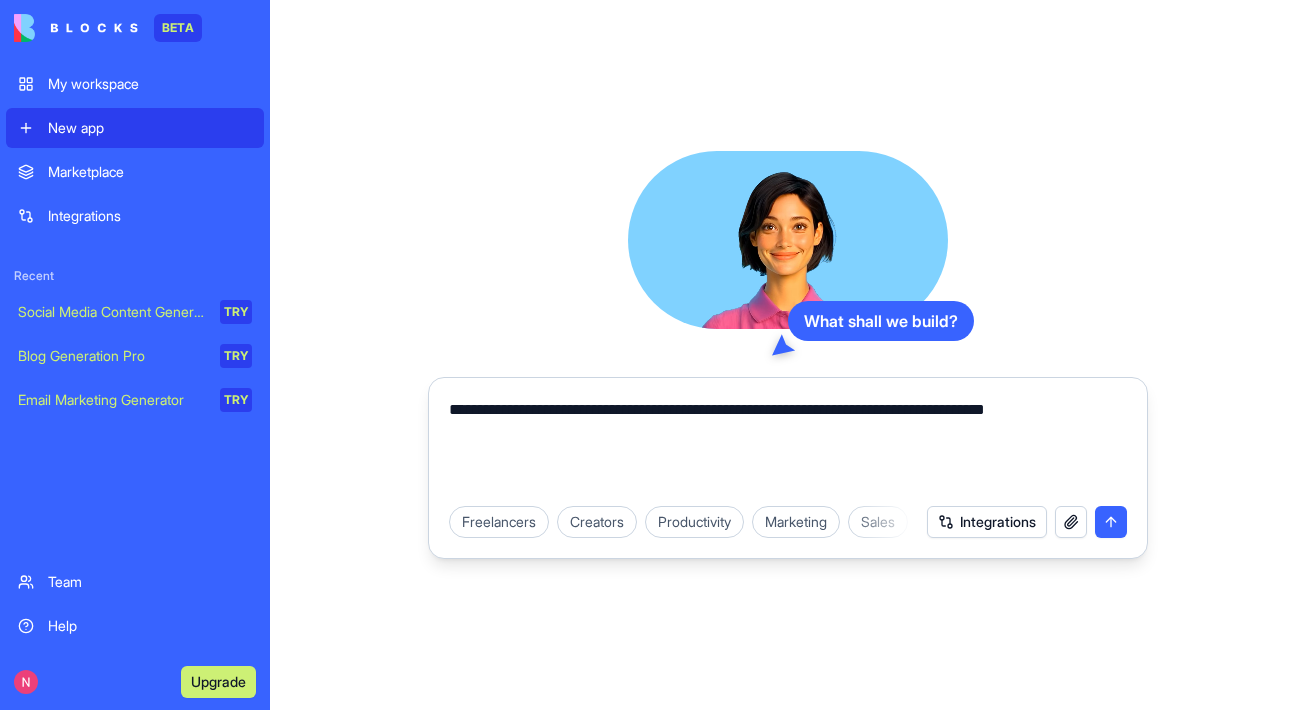 click on "**********" at bounding box center [788, 446] 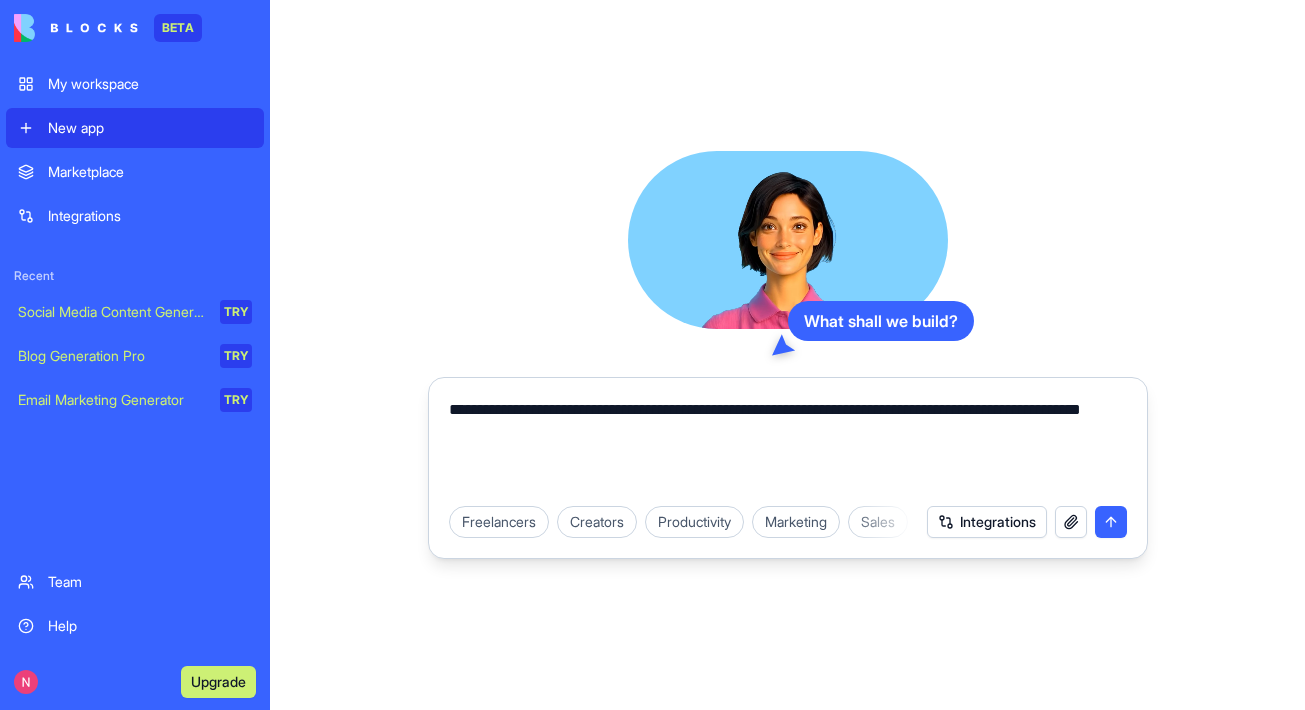 click on "**********" at bounding box center [788, 446] 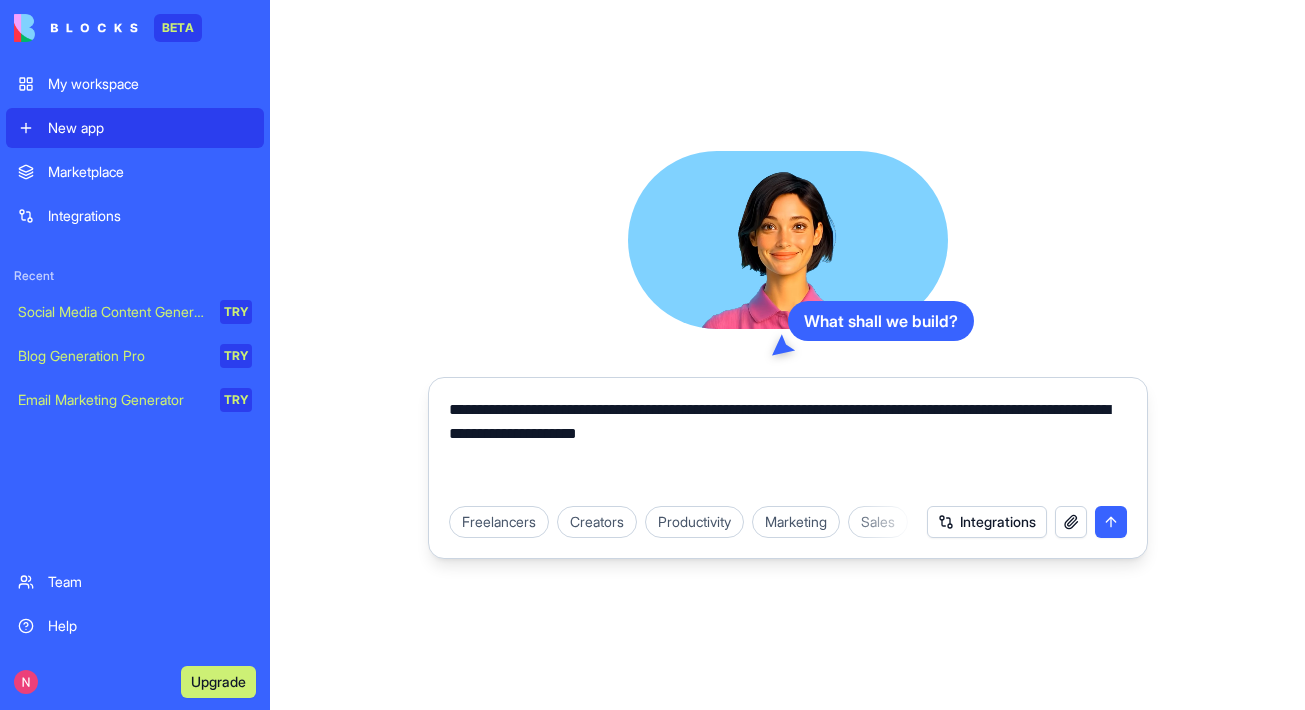 type on "**********" 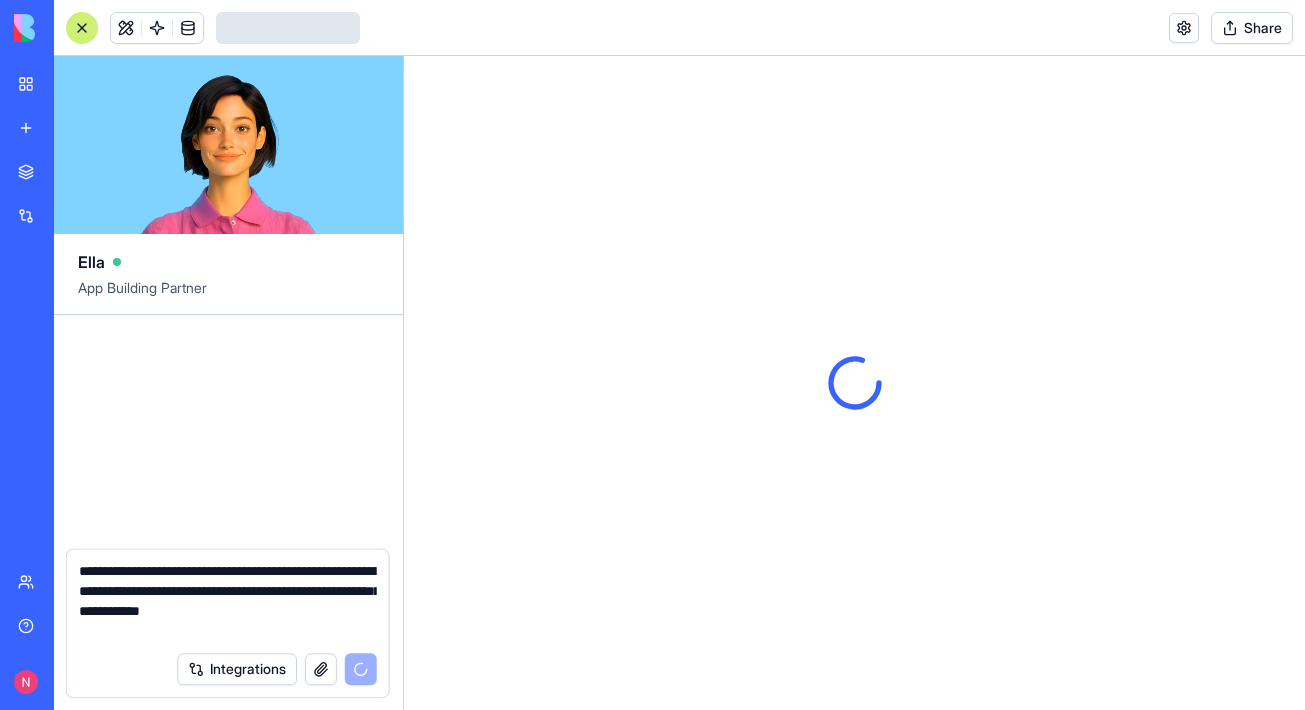 type 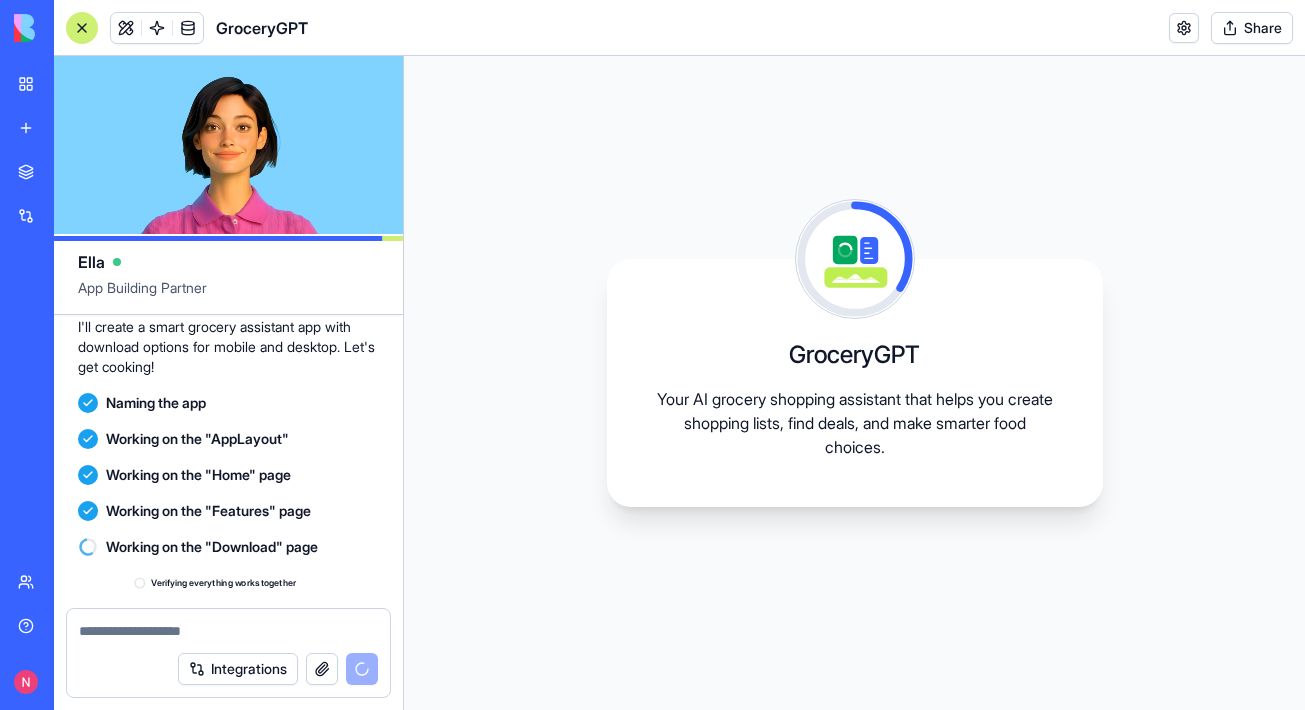 scroll, scrollTop: 262, scrollLeft: 0, axis: vertical 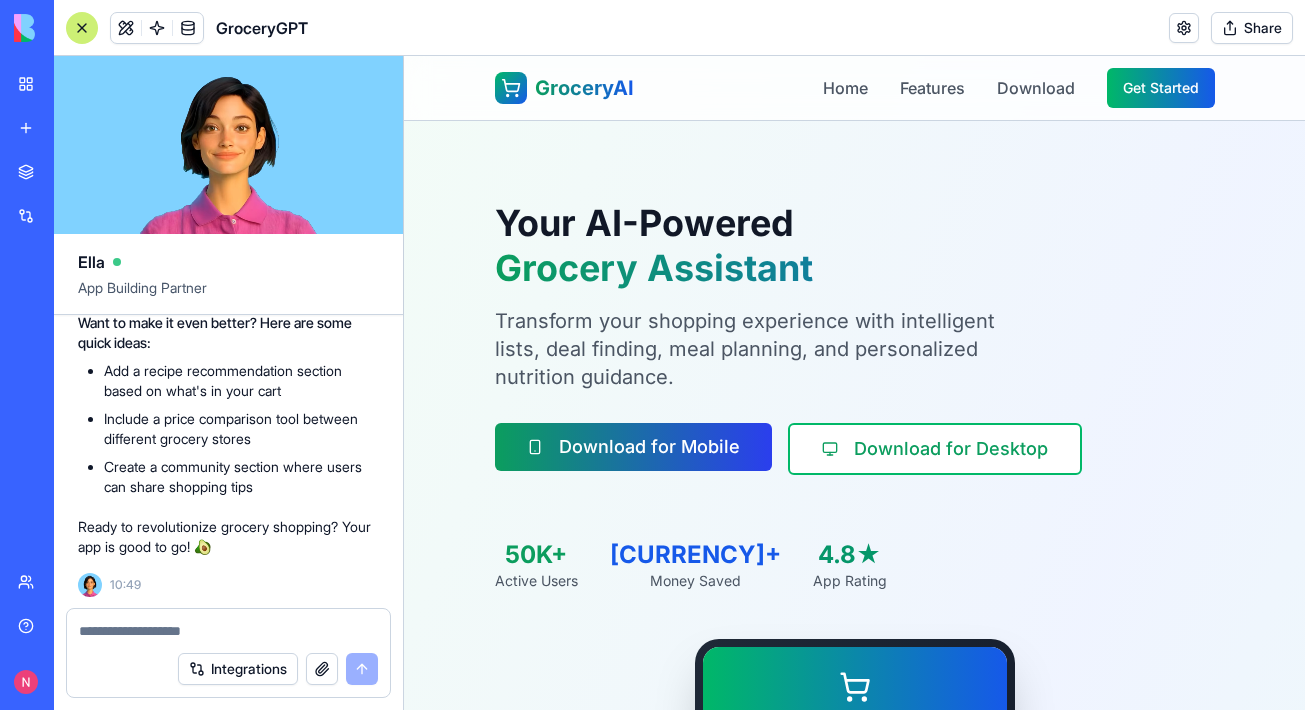 click on "Download for Mobile" at bounding box center [633, 447] 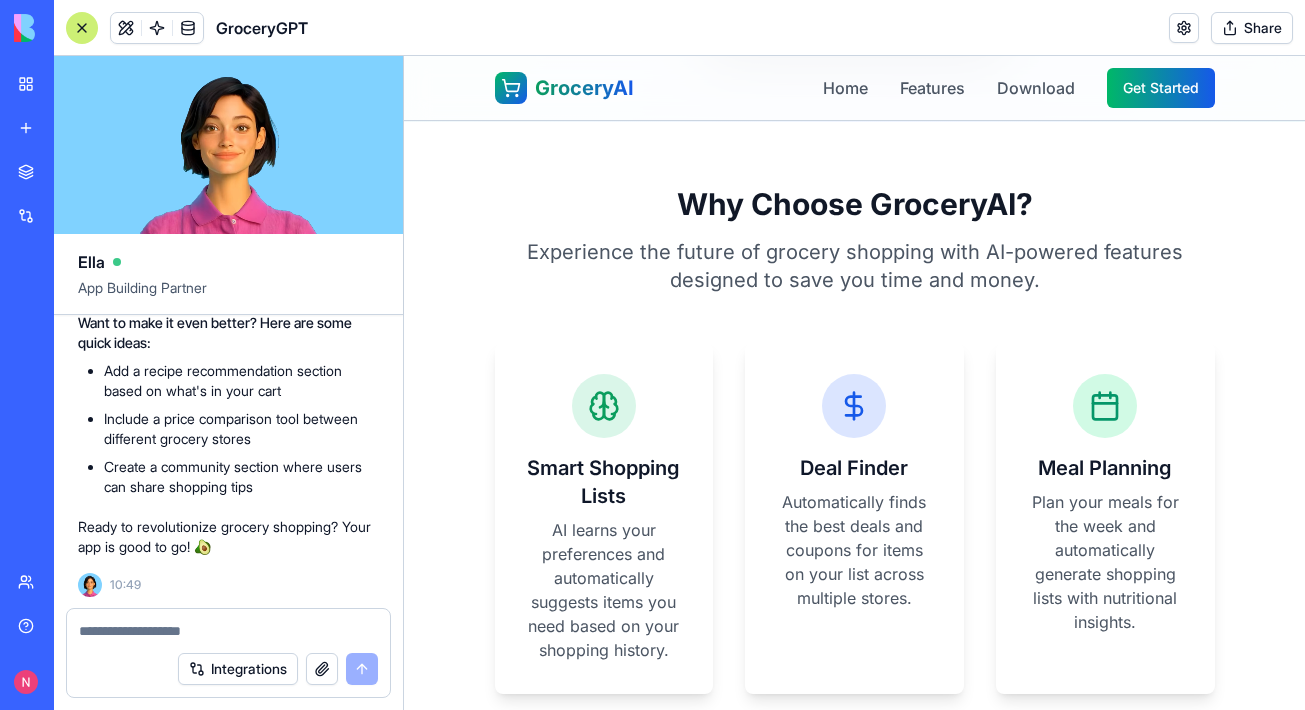 scroll, scrollTop: 983, scrollLeft: 0, axis: vertical 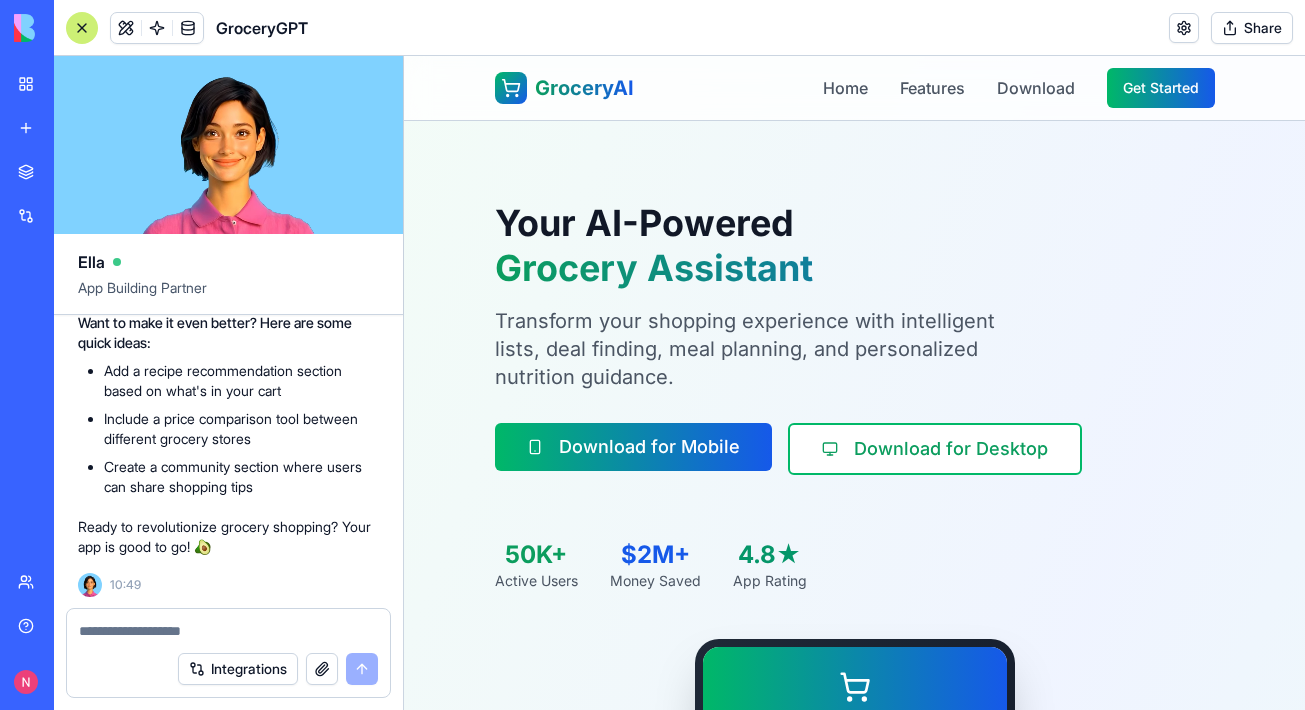 click on "Your AI-Powered Grocery Assistant Transform your shopping experience with intelligent lists, deal finding, meal planning, and personalized nutrition guidance. Download for Mobile Download for Desktop 50K+ Active Users $2M+ Money Saved 4.8★ App Rating" at bounding box center (855, 396) 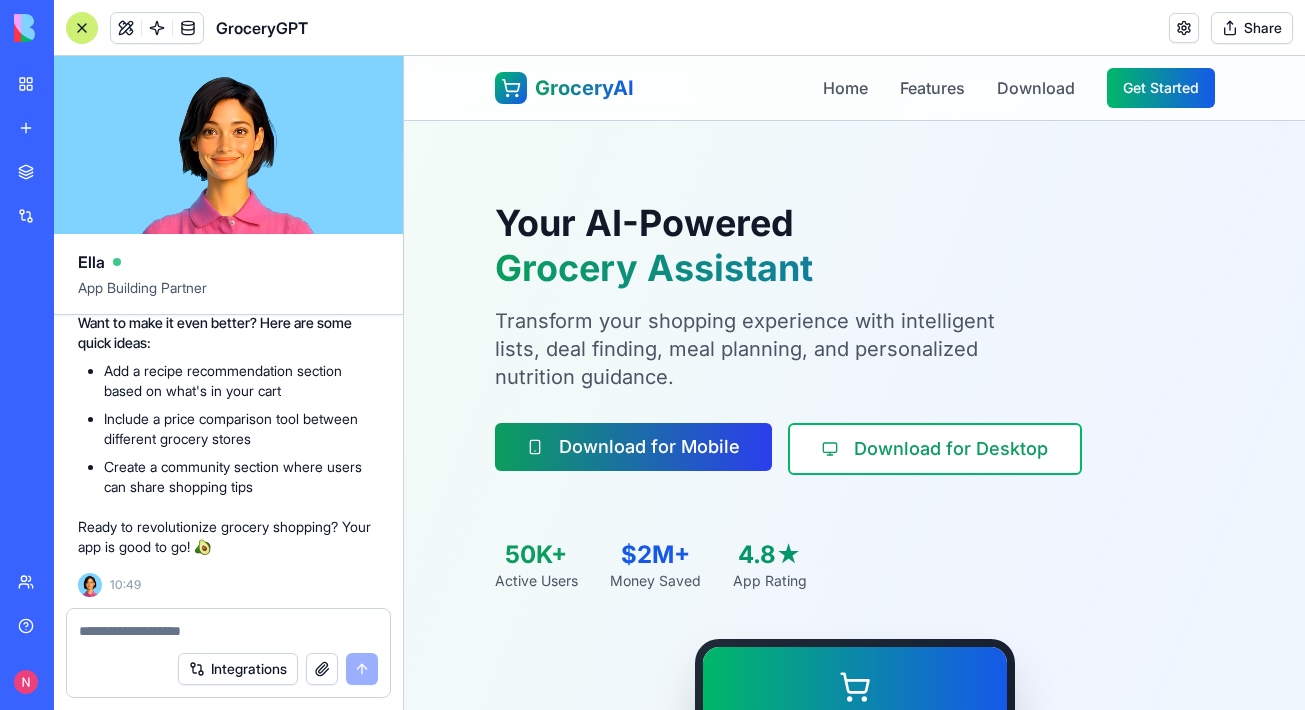 click on "Download for Mobile" at bounding box center (633, 447) 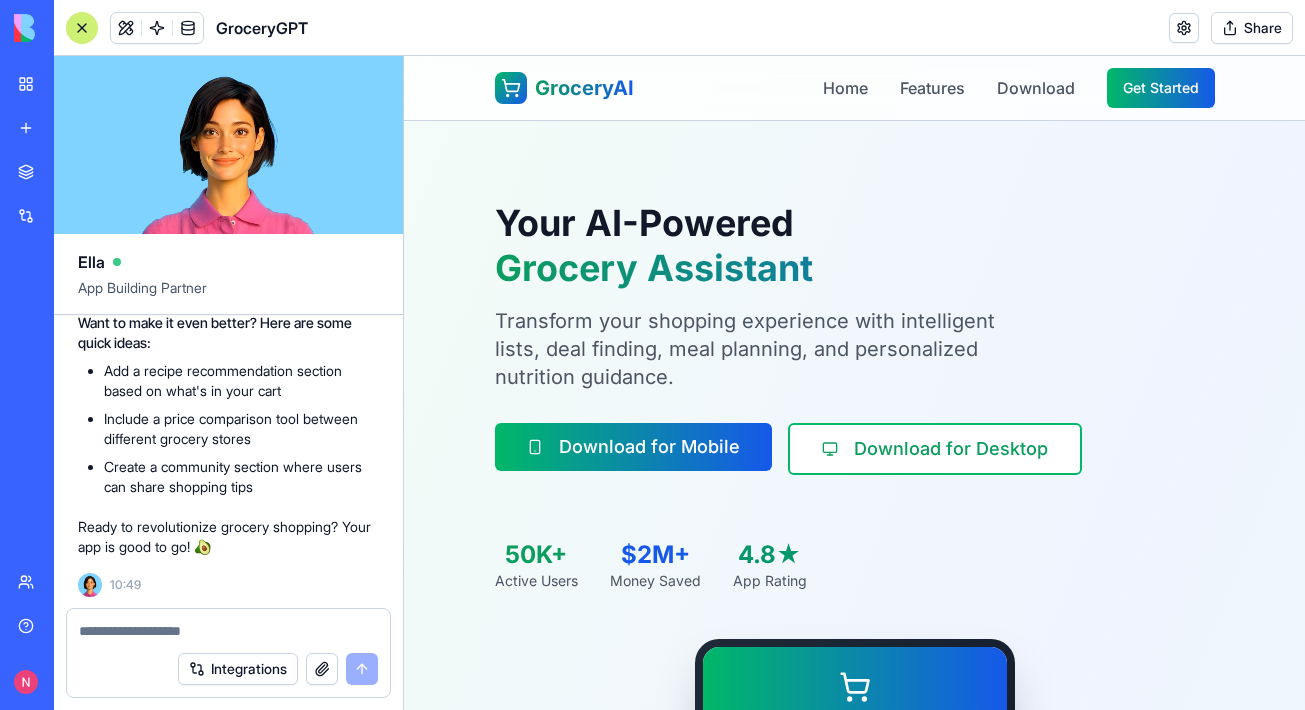 click on "Home Features Download Get Started" at bounding box center (1019, 88) 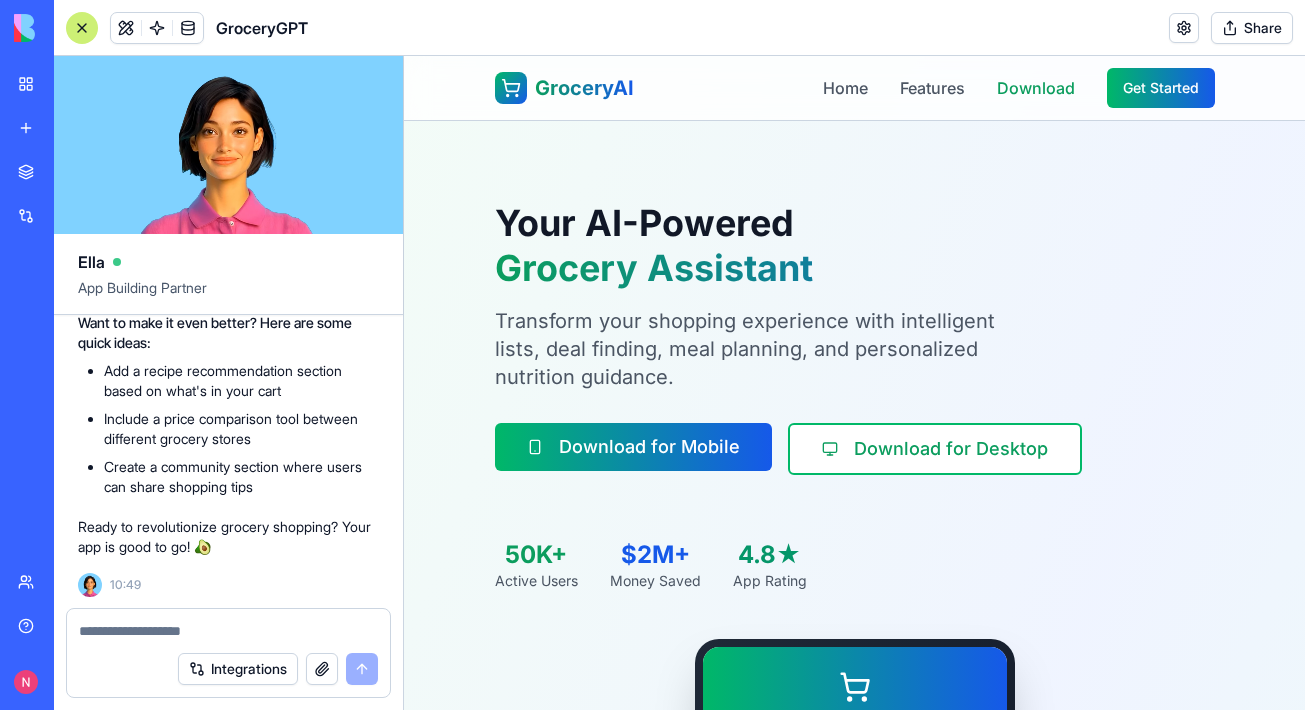click on "Download" at bounding box center [1036, 88] 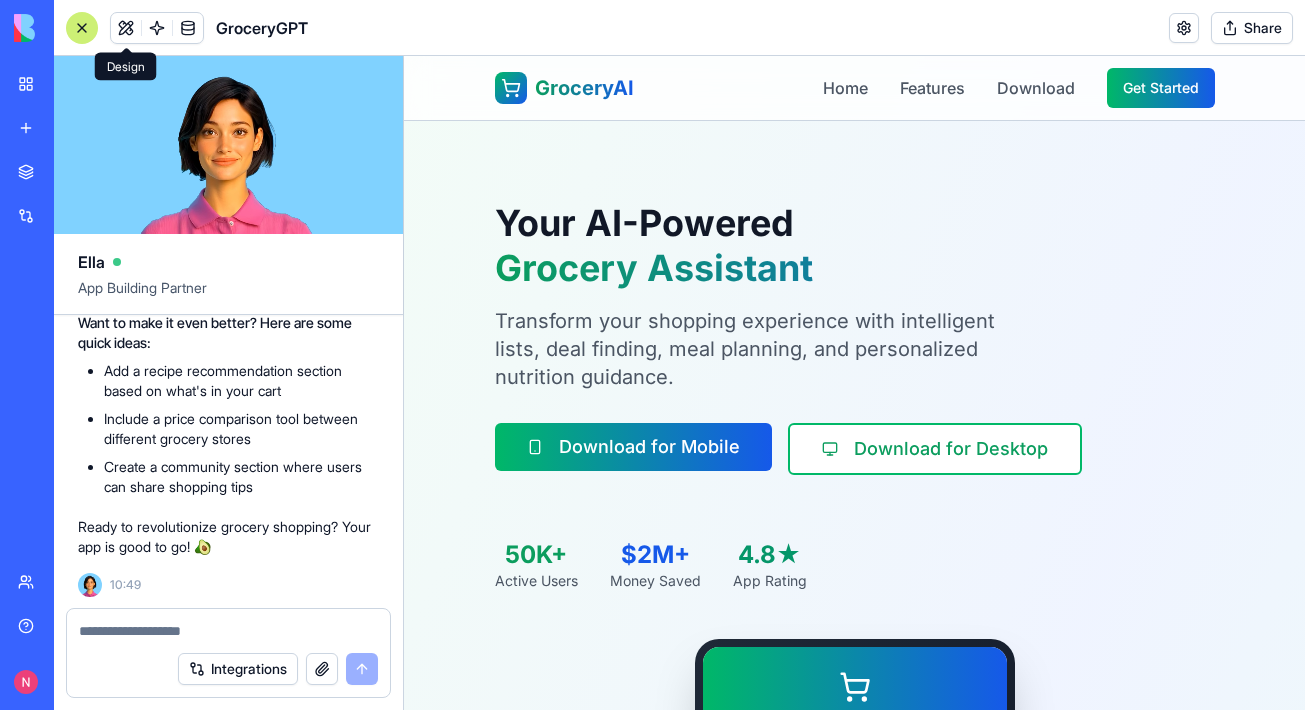 click at bounding box center [82, 28] 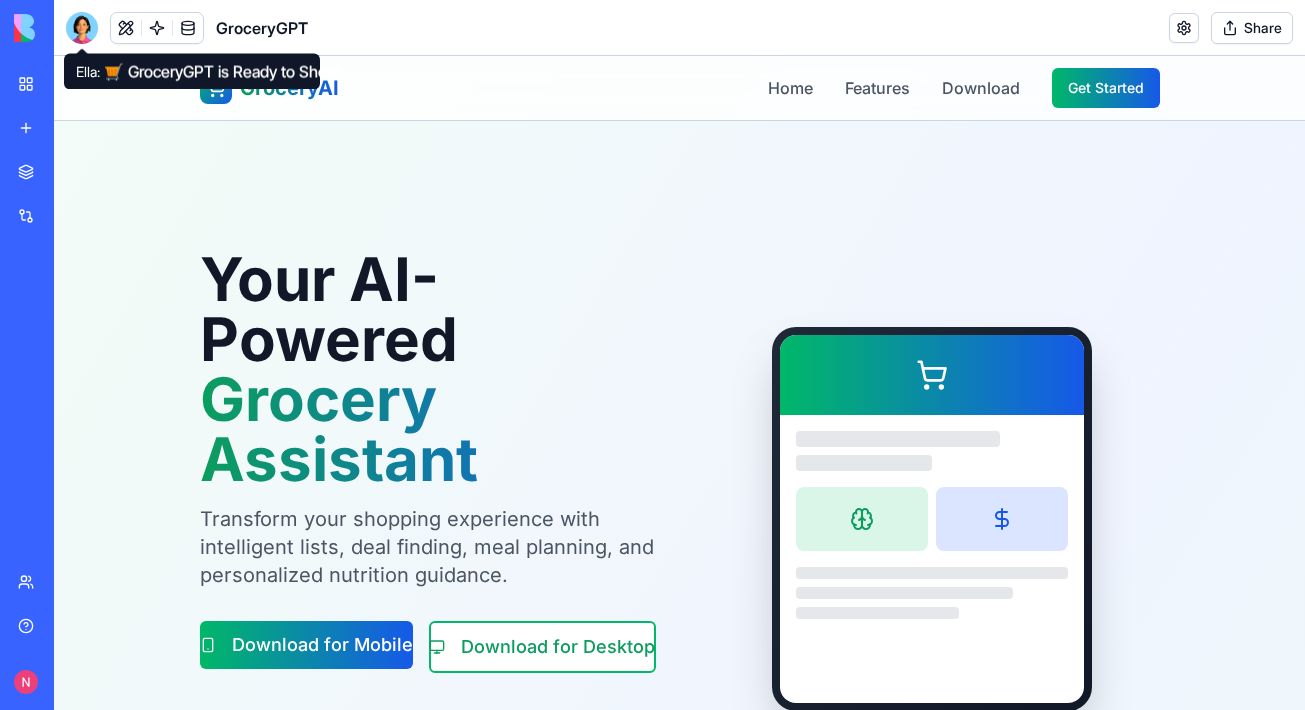 click at bounding box center (82, 28) 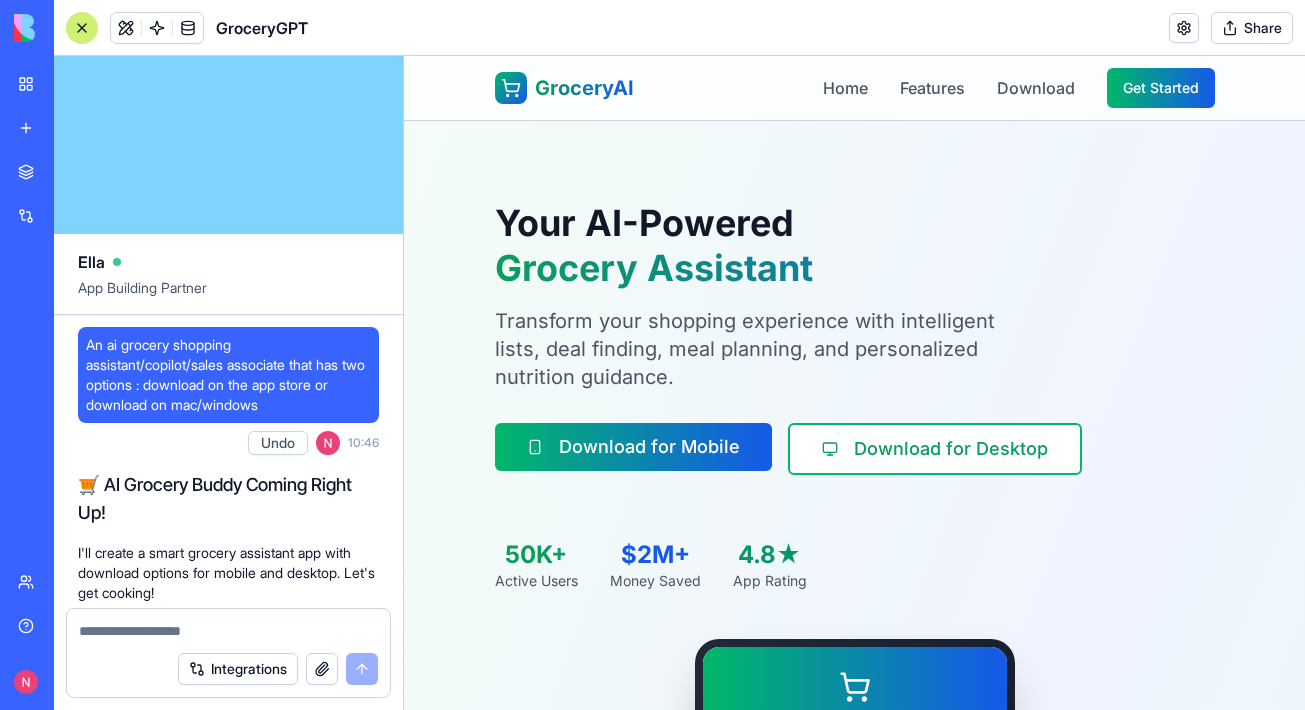 scroll, scrollTop: 862, scrollLeft: 0, axis: vertical 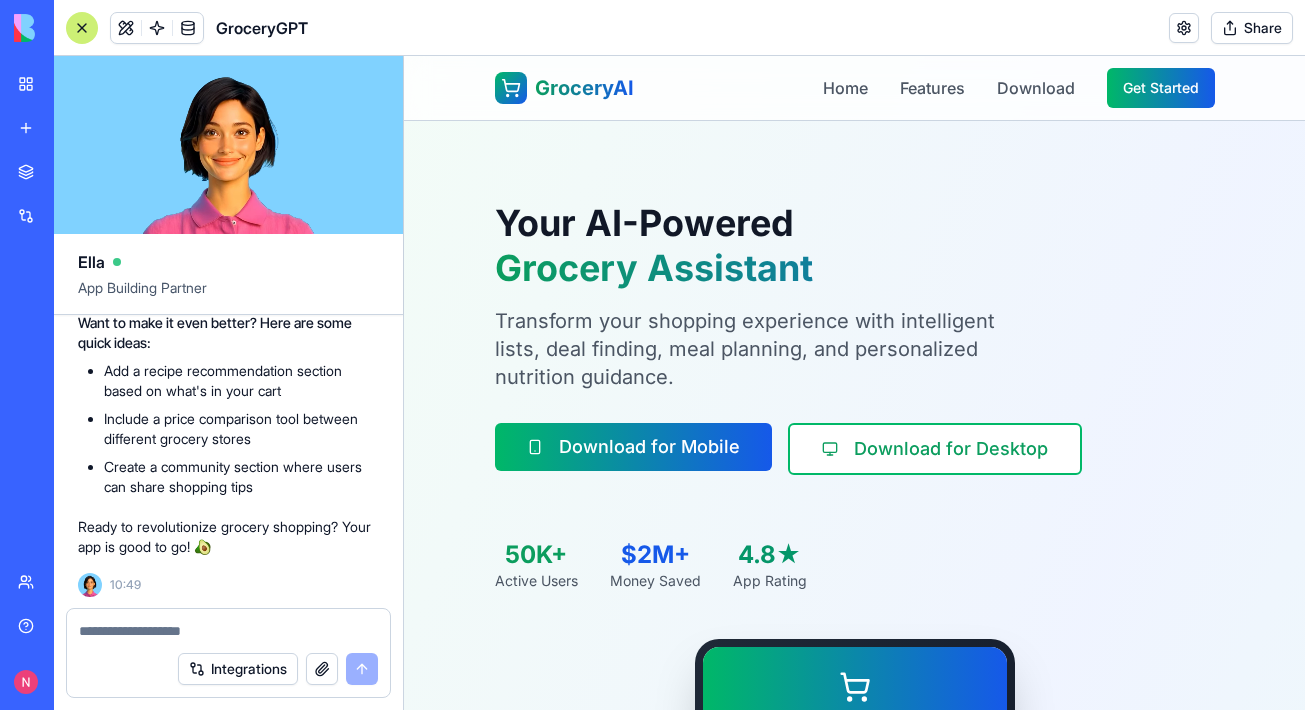 click at bounding box center (76, 28) 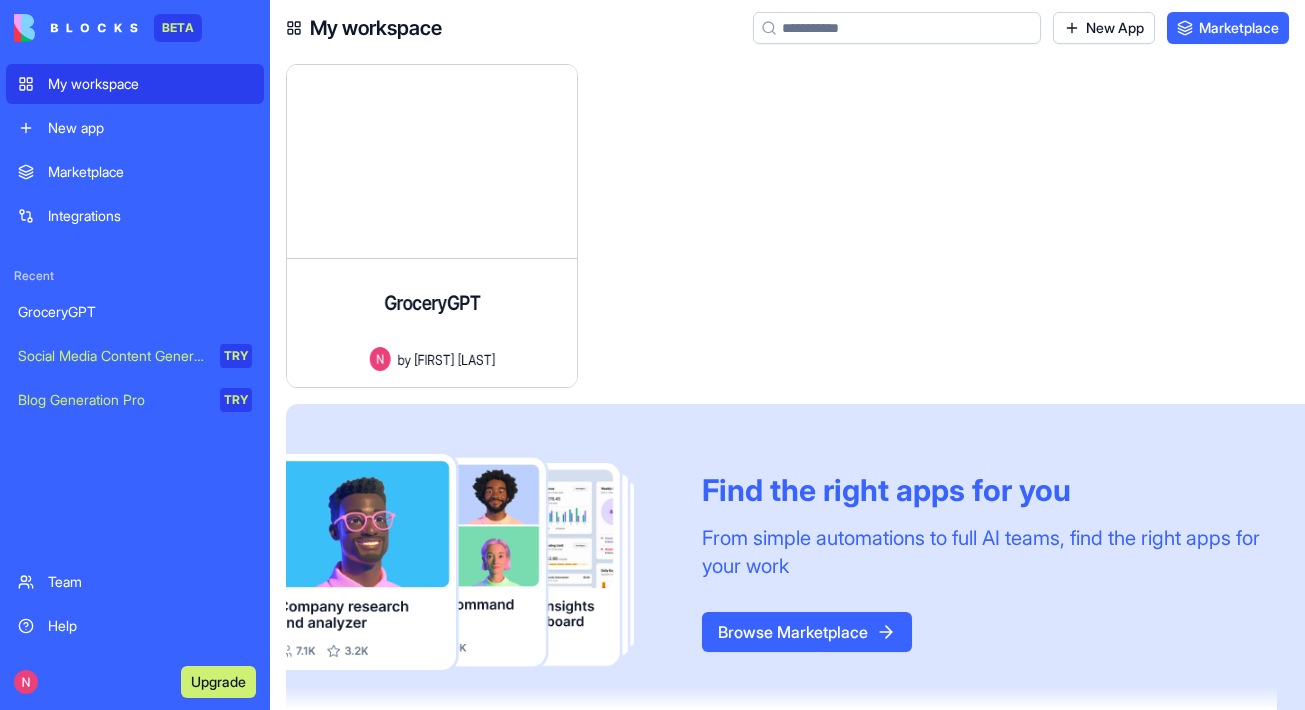 click at bounding box center (812, 234) 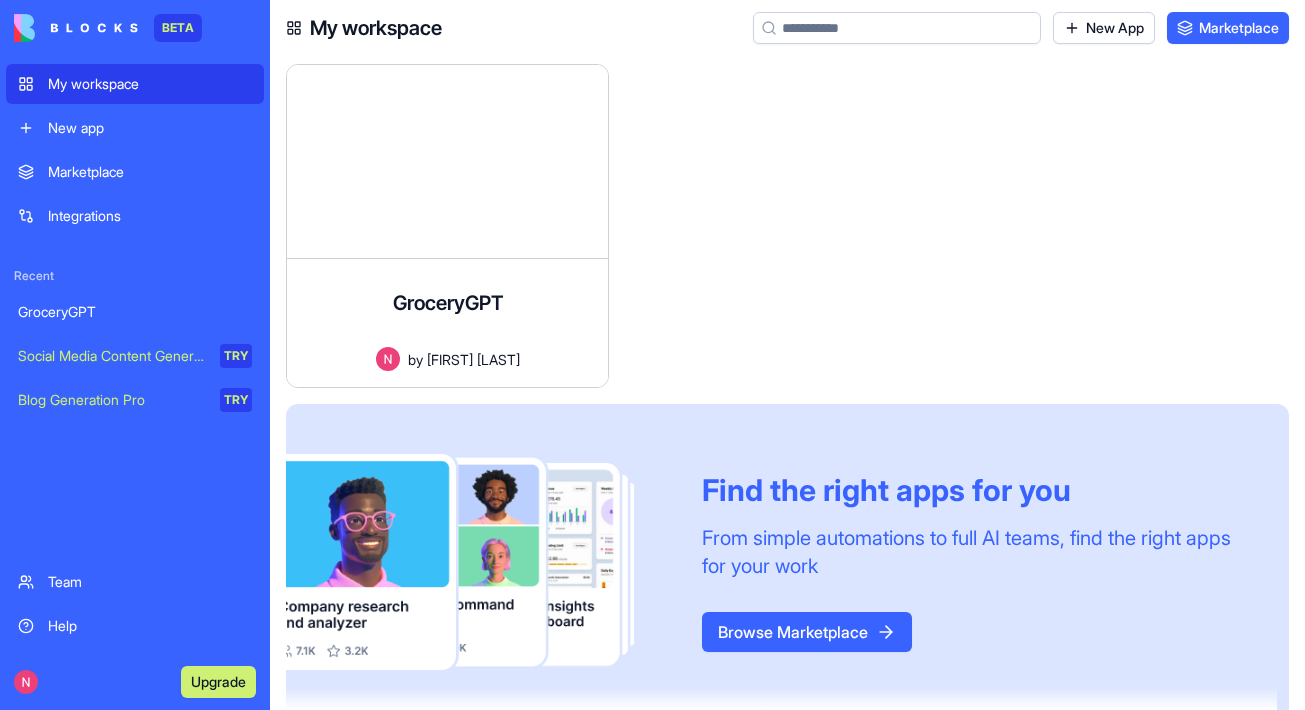 click on "GroceryGPT" at bounding box center (135, 312) 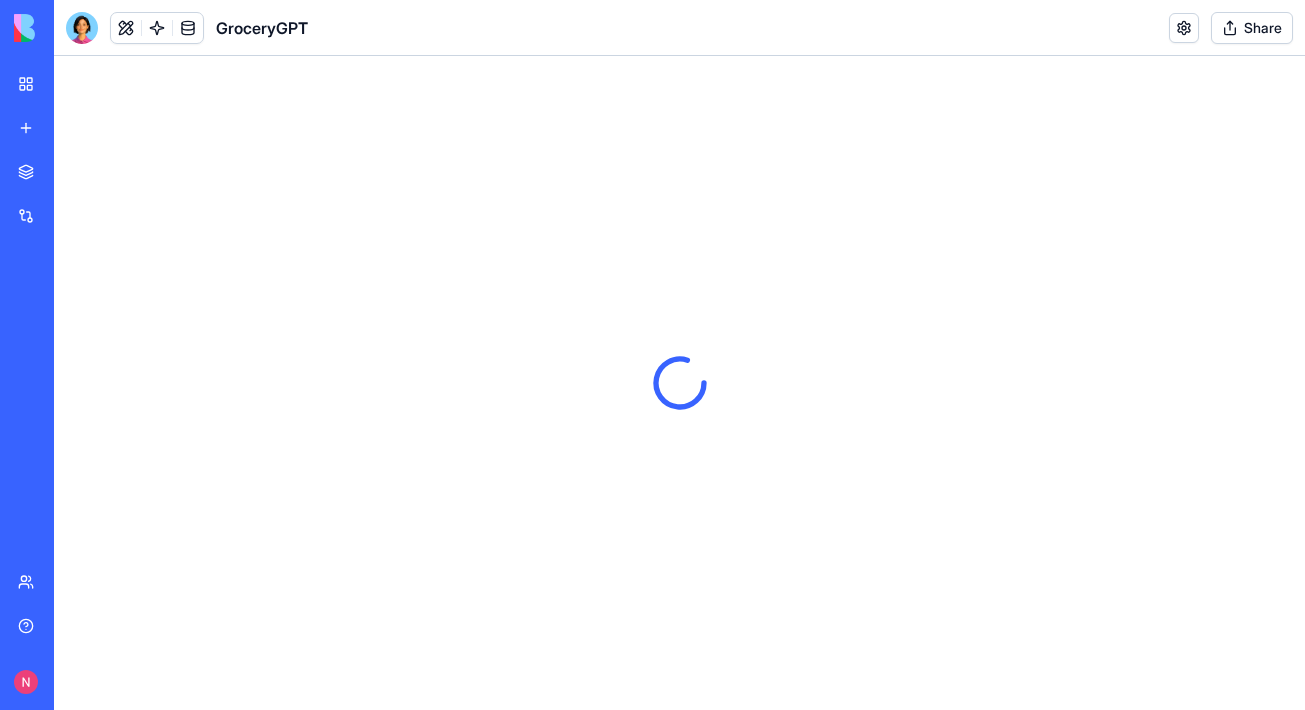 scroll, scrollTop: 0, scrollLeft: 0, axis: both 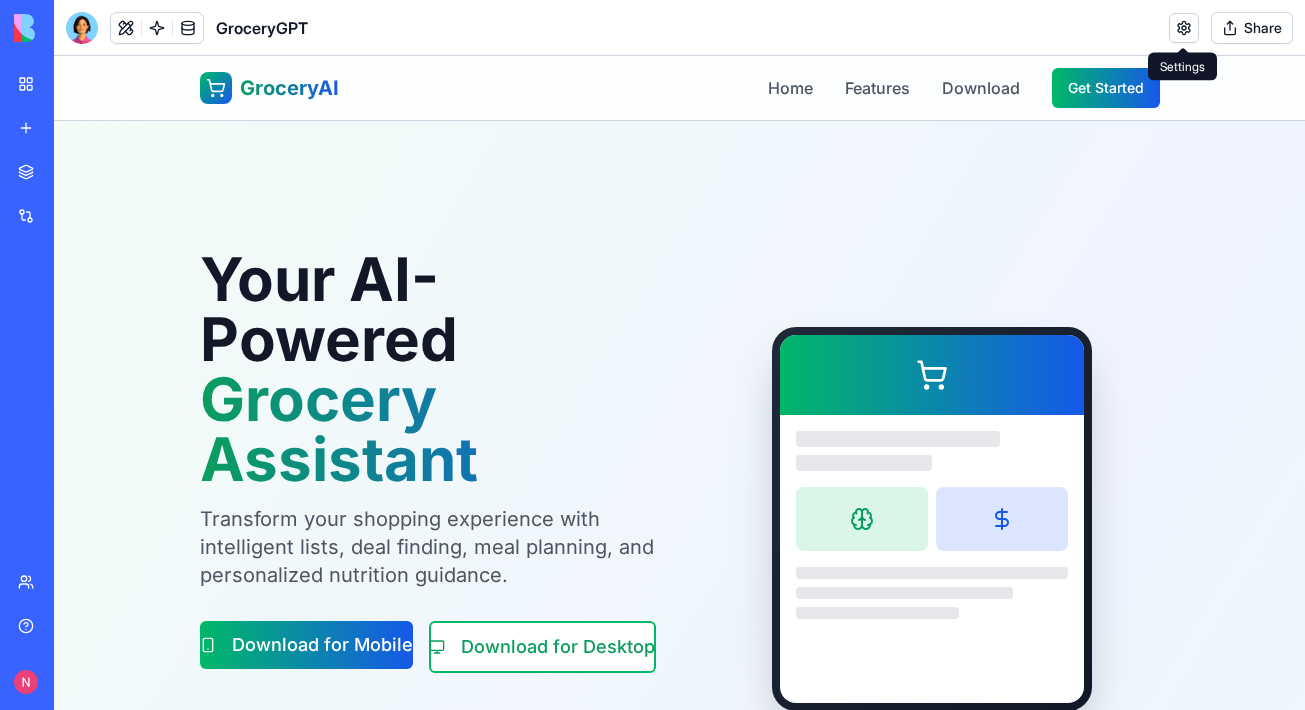 click at bounding box center [1184, 28] 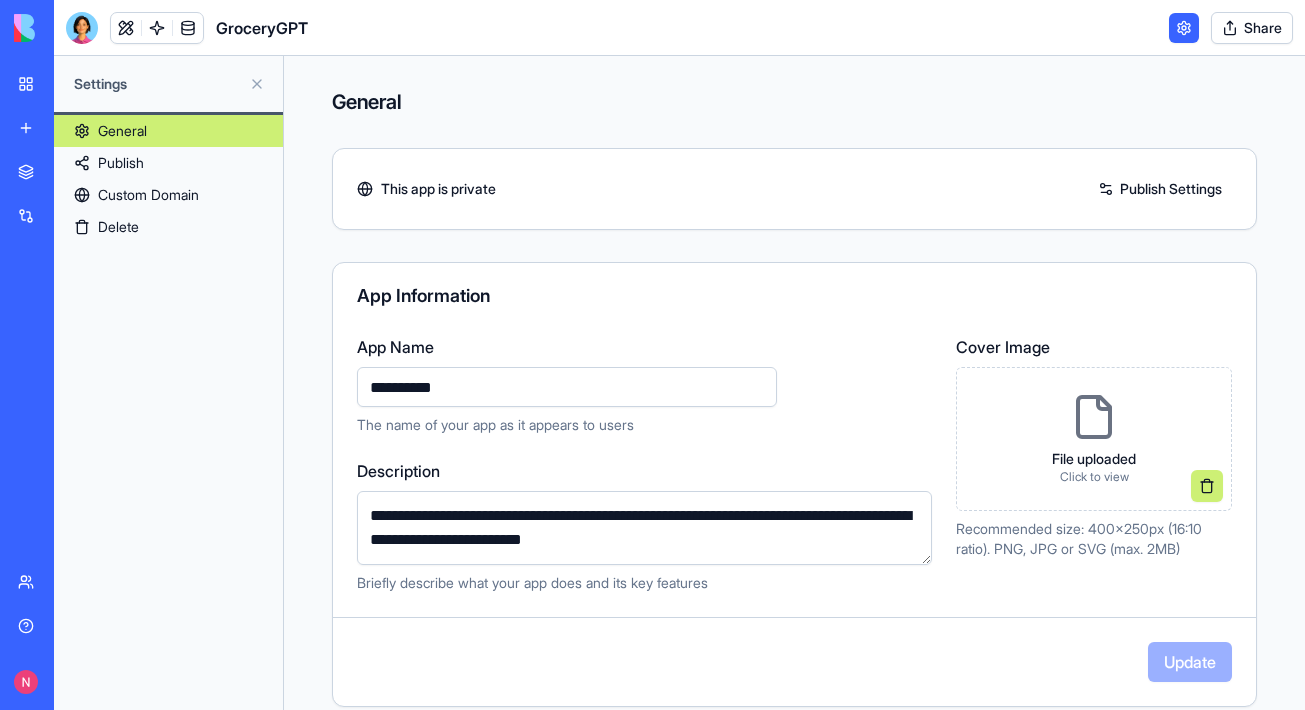 drag, startPoint x: 501, startPoint y: 388, endPoint x: 269, endPoint y: 385, distance: 232.0194 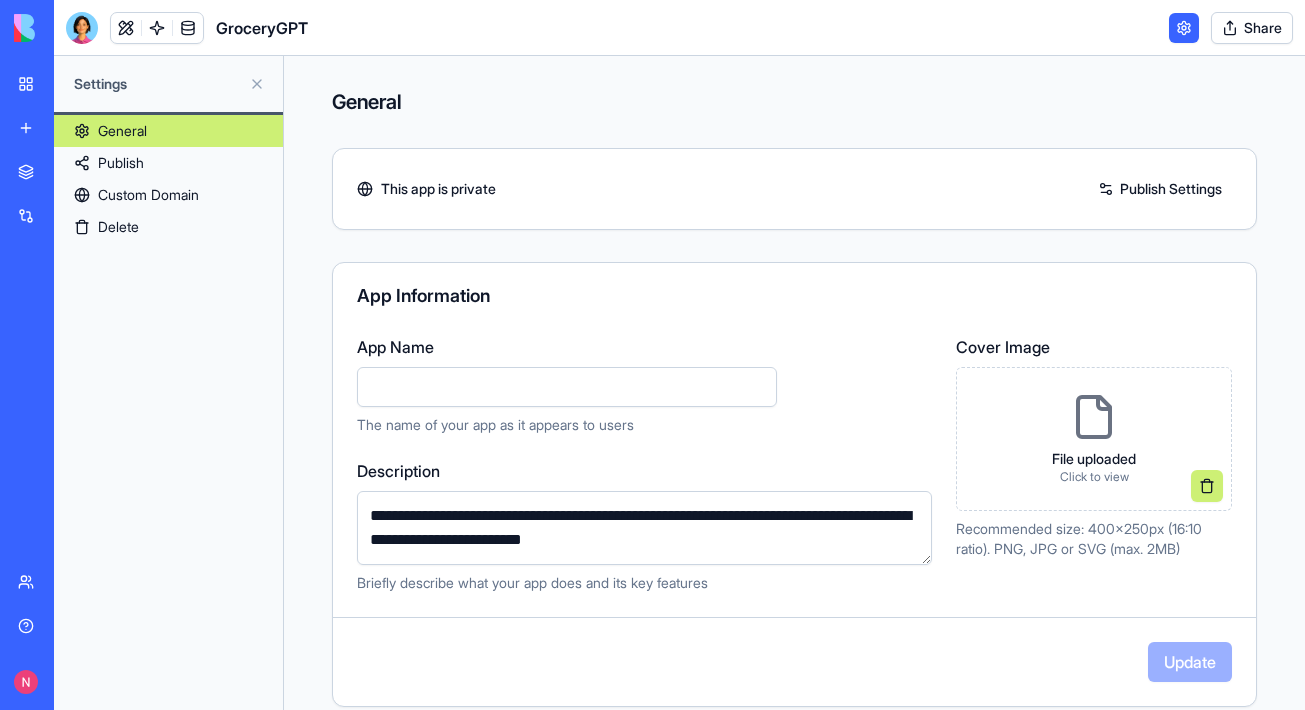 type 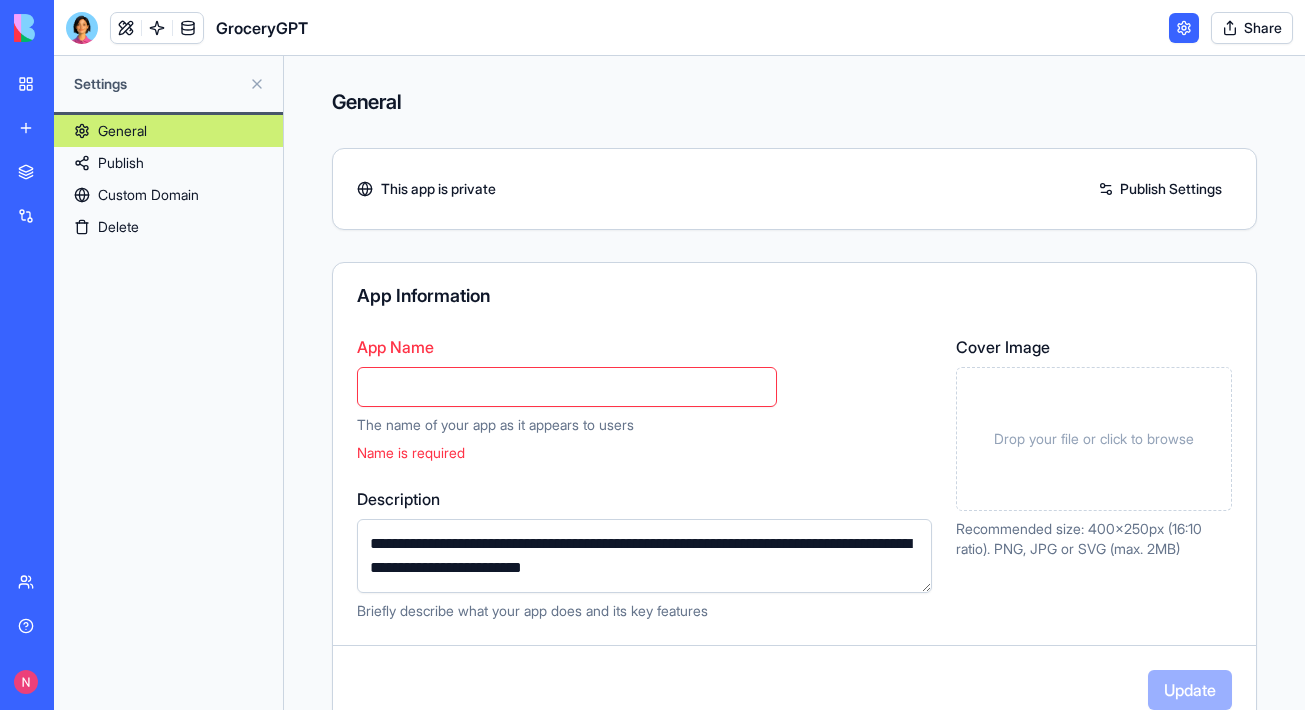 drag, startPoint x: 751, startPoint y: 570, endPoint x: 308, endPoint y: 509, distance: 447.18005 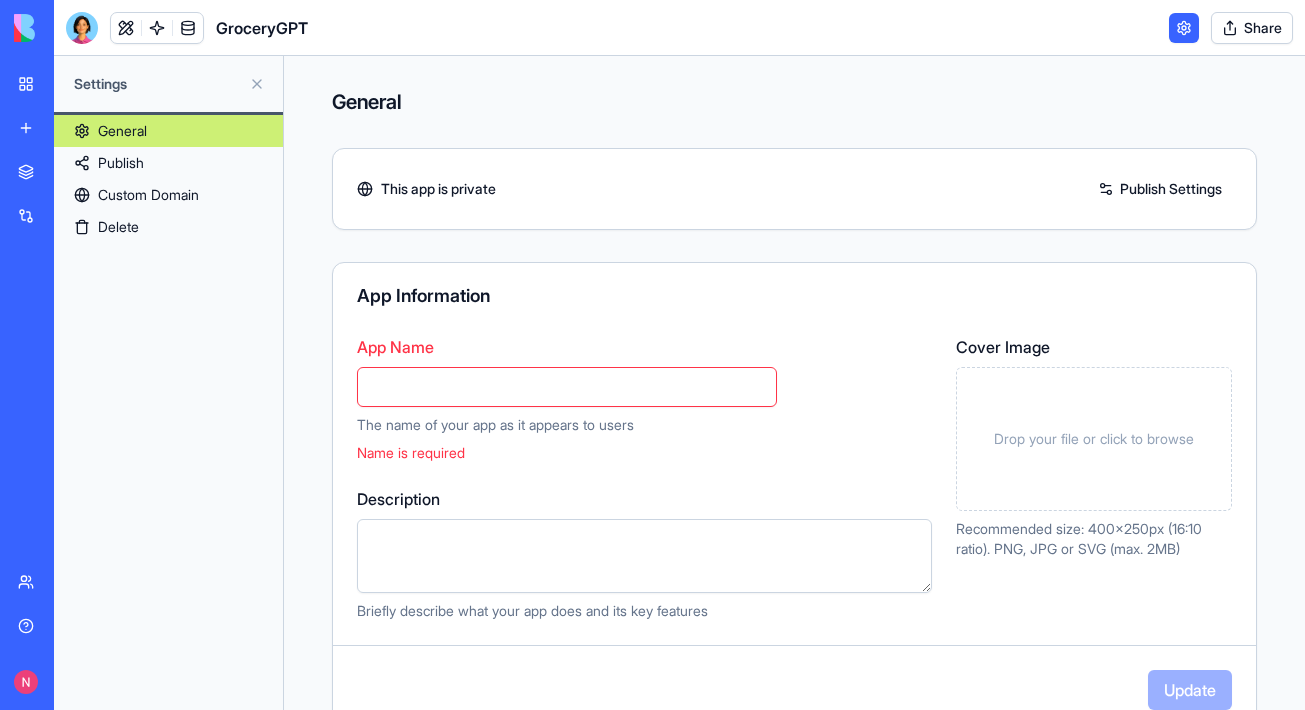type 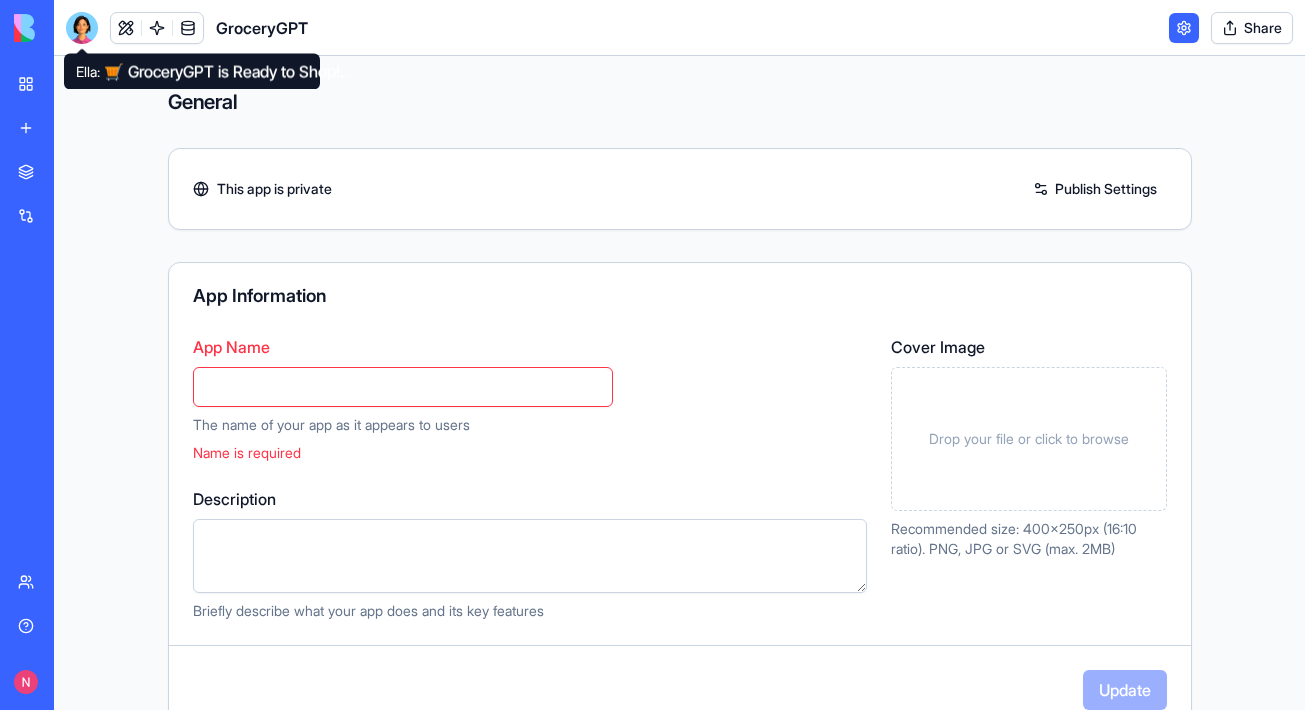 click at bounding box center [82, 28] 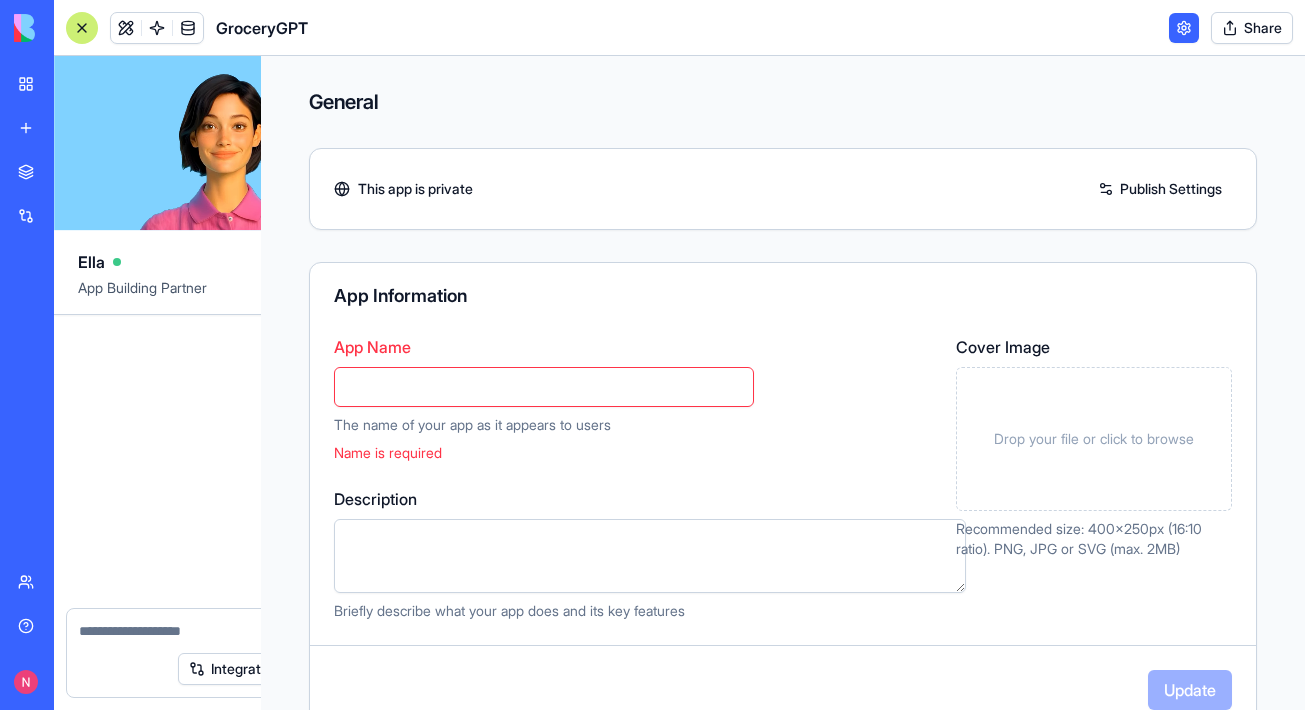 scroll, scrollTop: 862, scrollLeft: 0, axis: vertical 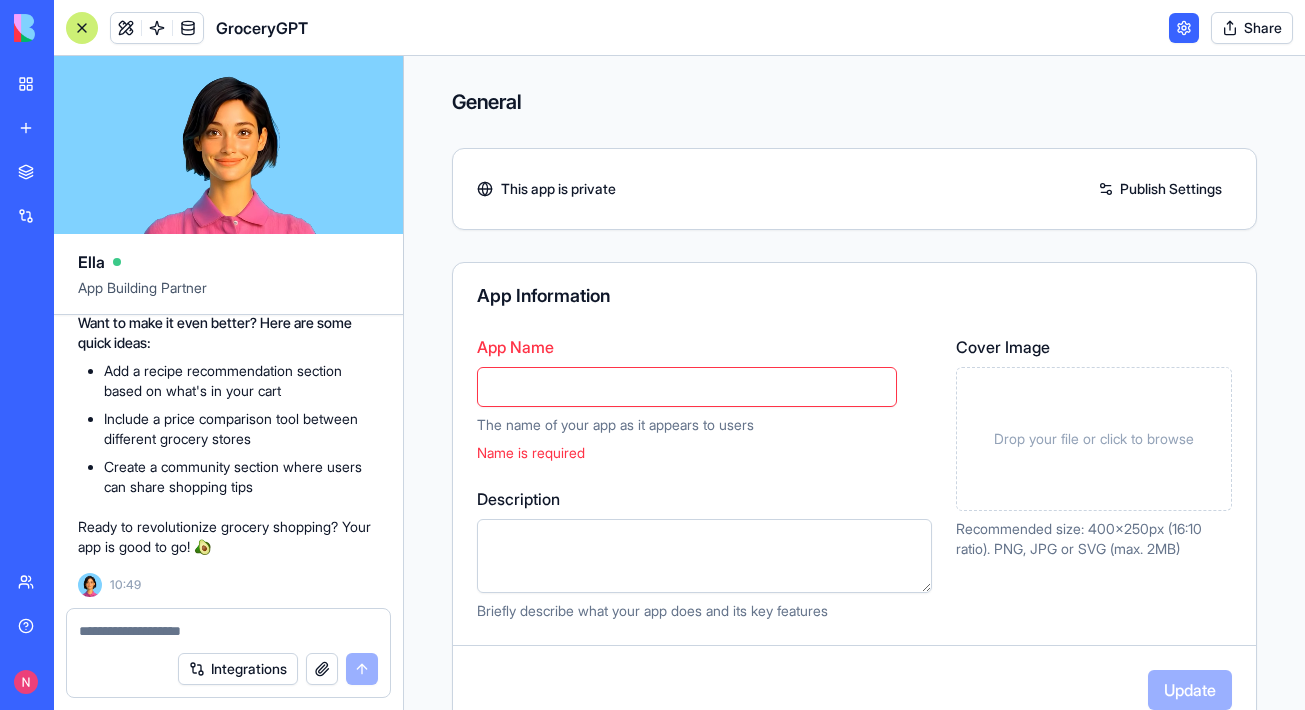 click at bounding box center [82, 28] 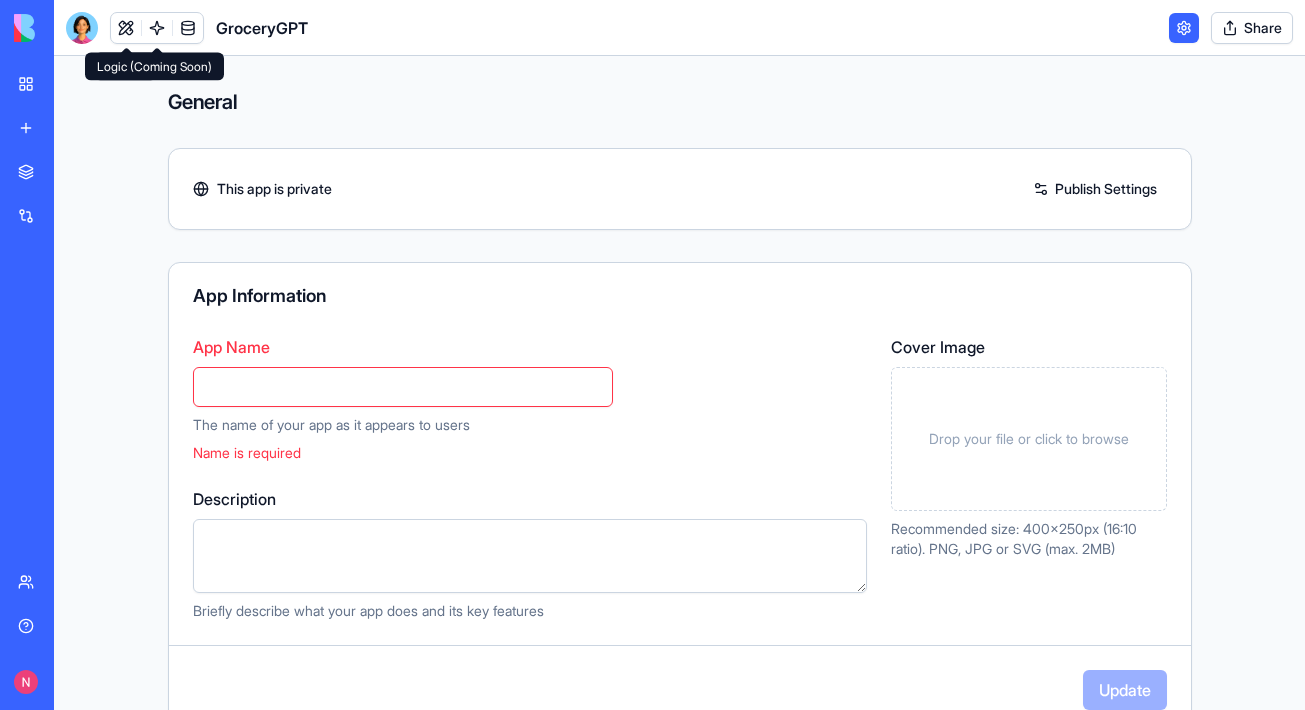 click at bounding box center (157, 28) 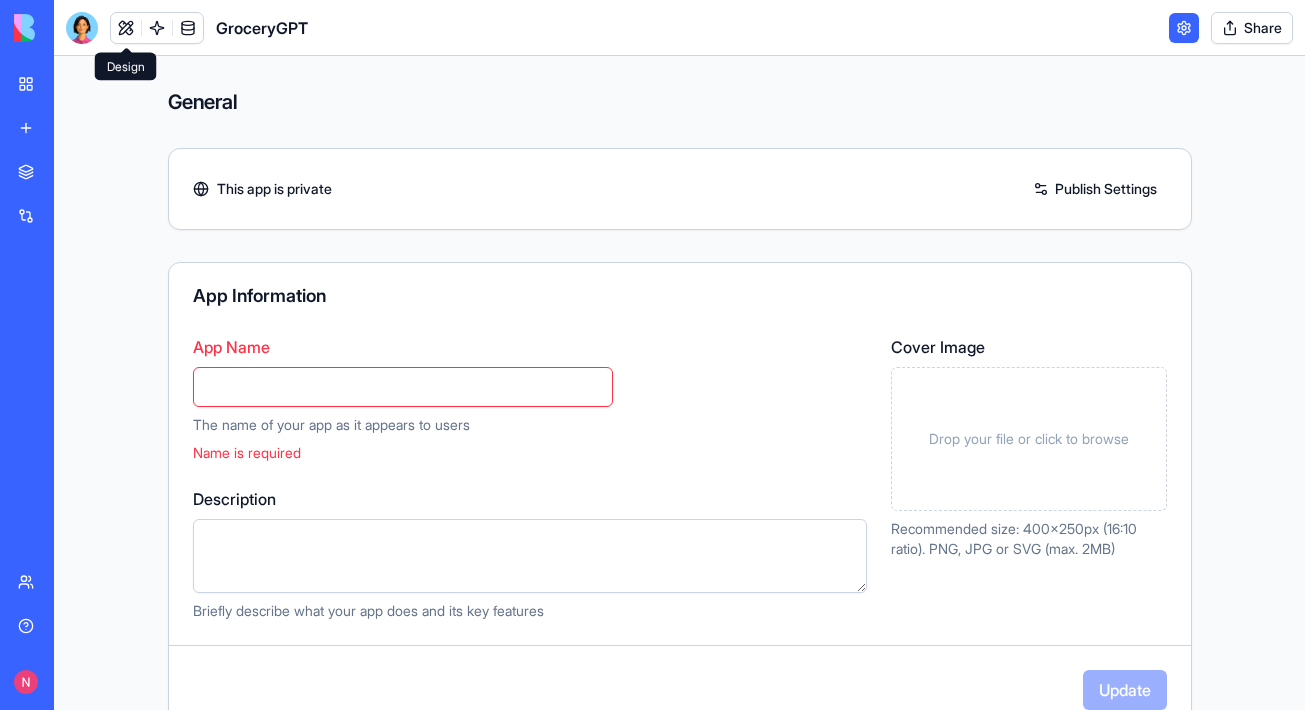 click at bounding box center [126, 28] 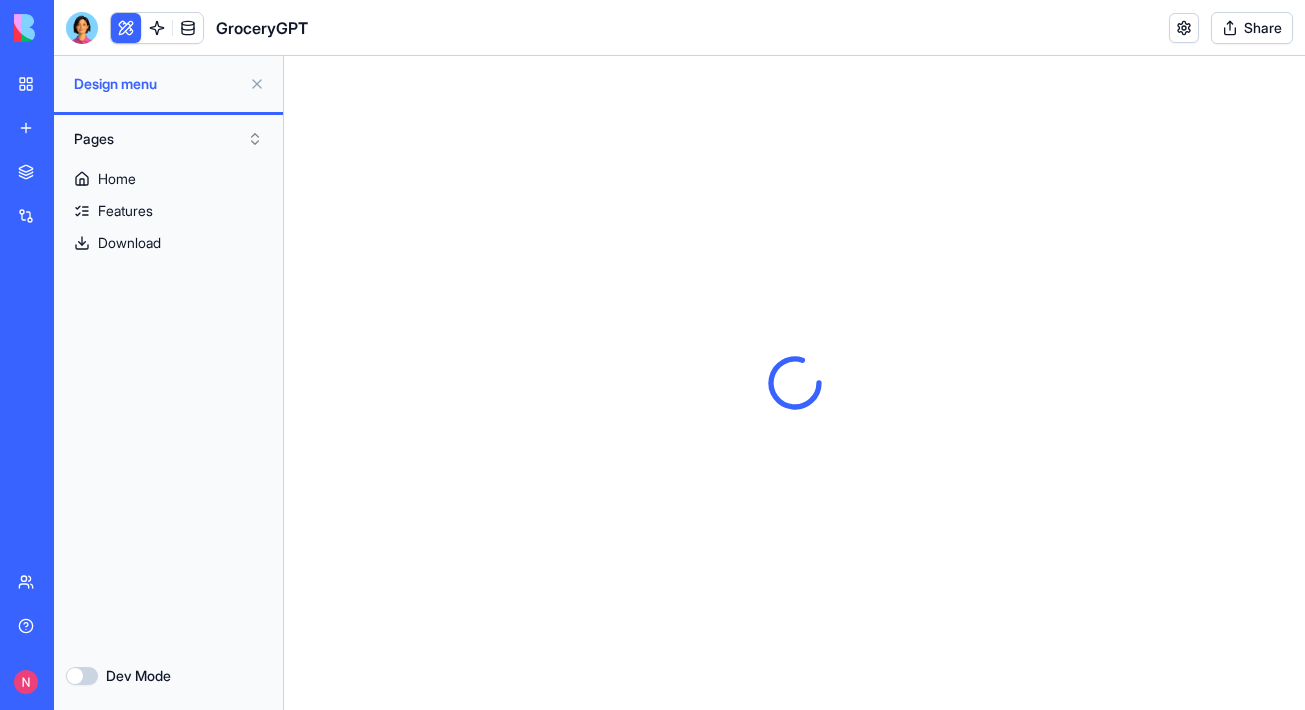 scroll, scrollTop: 0, scrollLeft: 0, axis: both 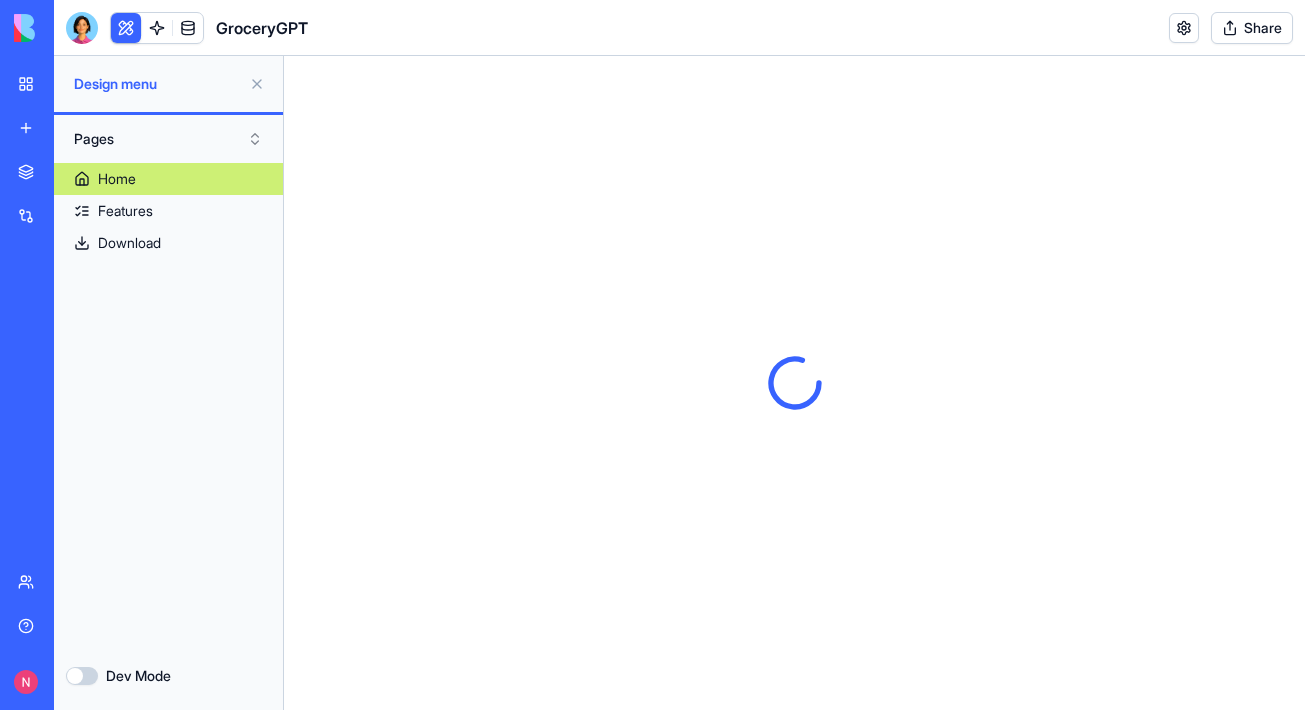 click at bounding box center [157, 28] 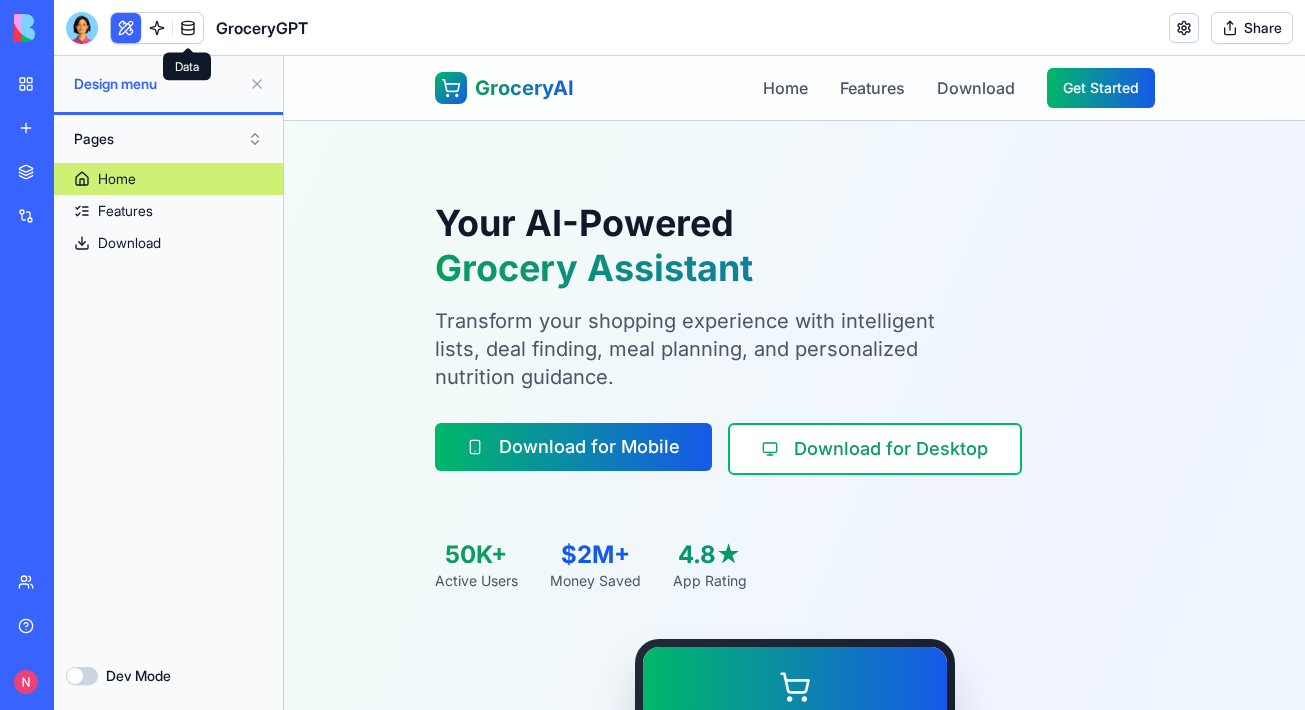 click at bounding box center [188, 28] 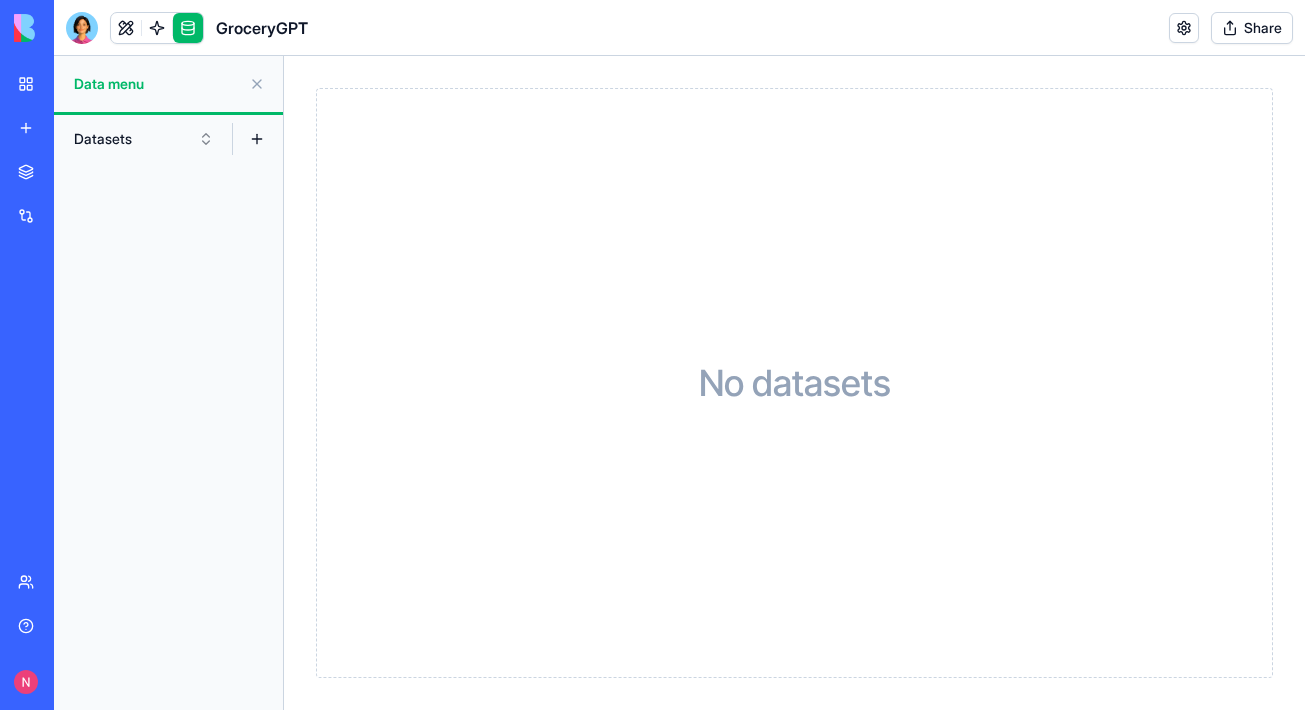 click at bounding box center (188, 28) 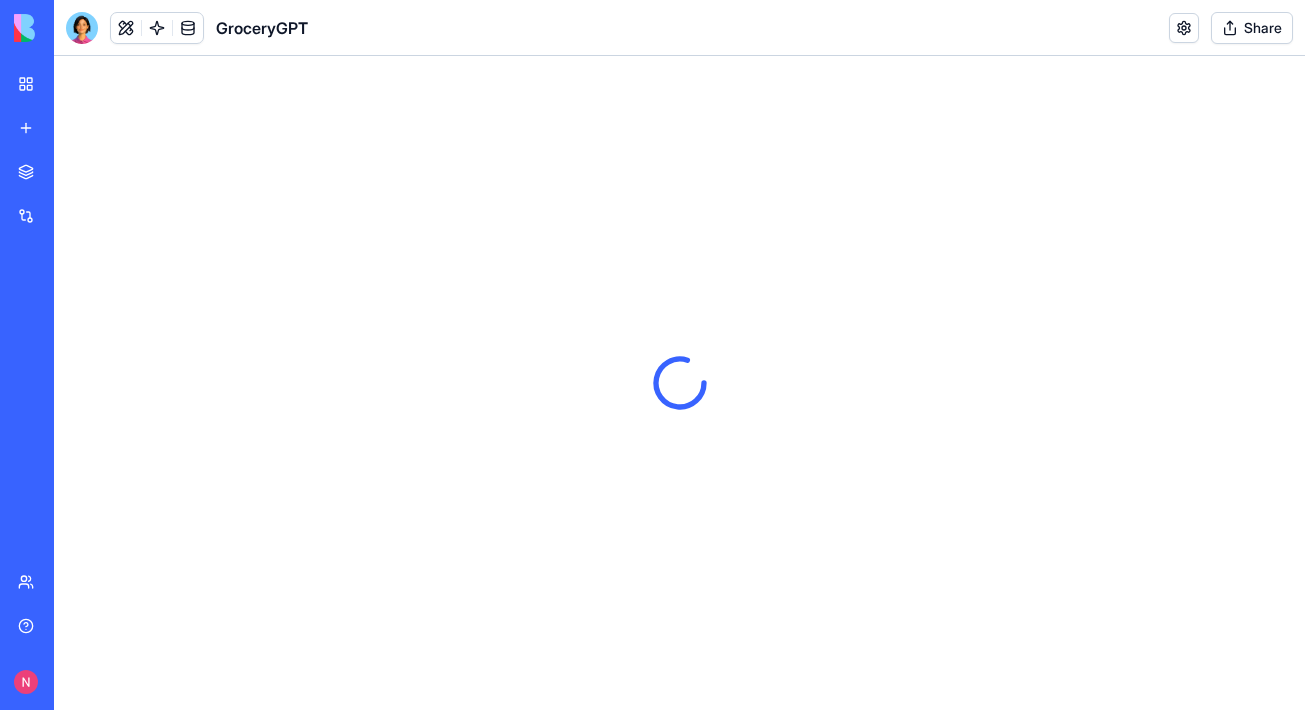 scroll, scrollTop: 0, scrollLeft: 0, axis: both 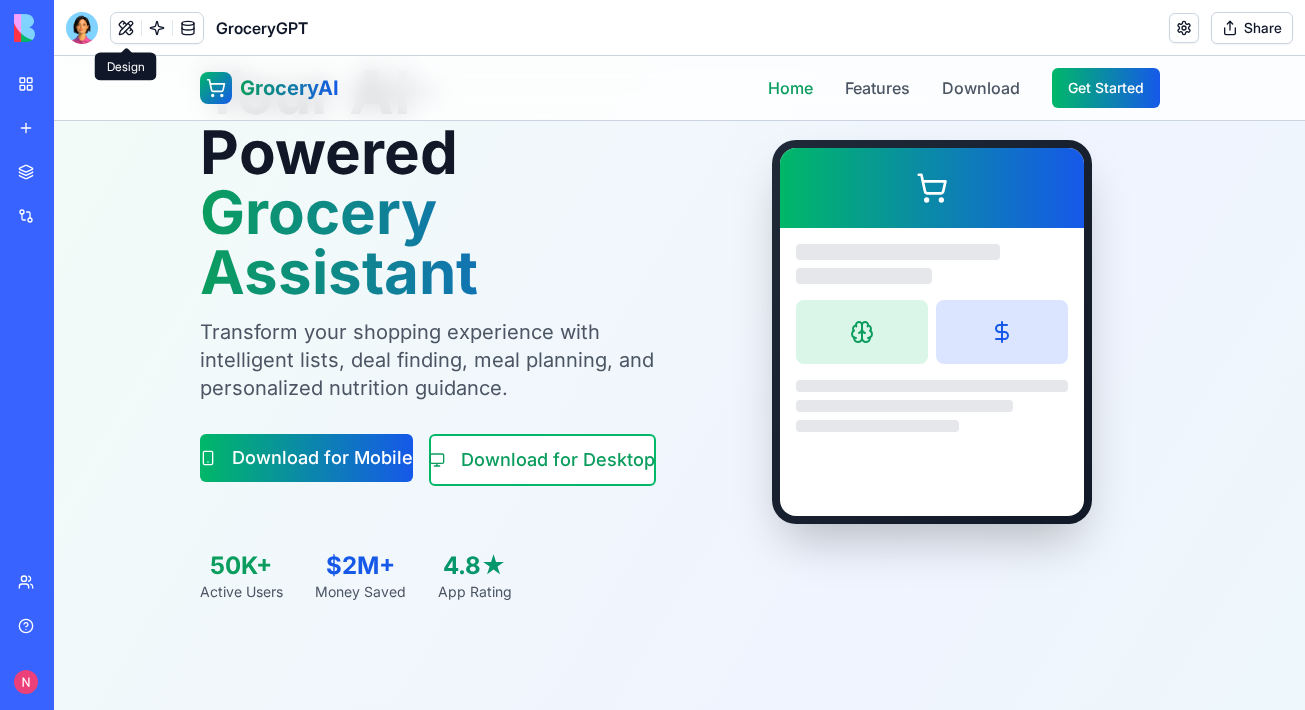 click on "Home" at bounding box center (790, 88) 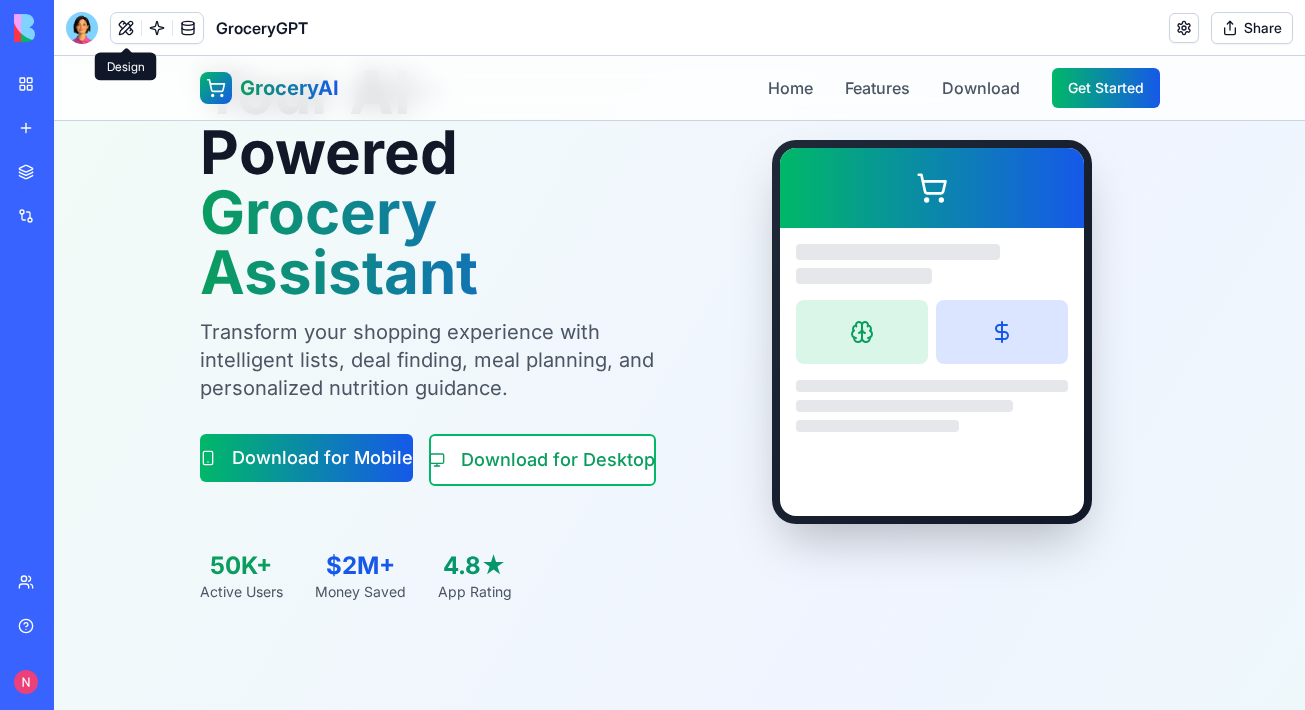 click on "BETA My workspace New app Marketplace Integrations Recent GroceryGPT Social Media Content Generator TRY Blog Generation Pro TRY Team Help Upgrade GroceryGPT Share Command Palette Search for a command to run...
Design Design" at bounding box center [652, 355] 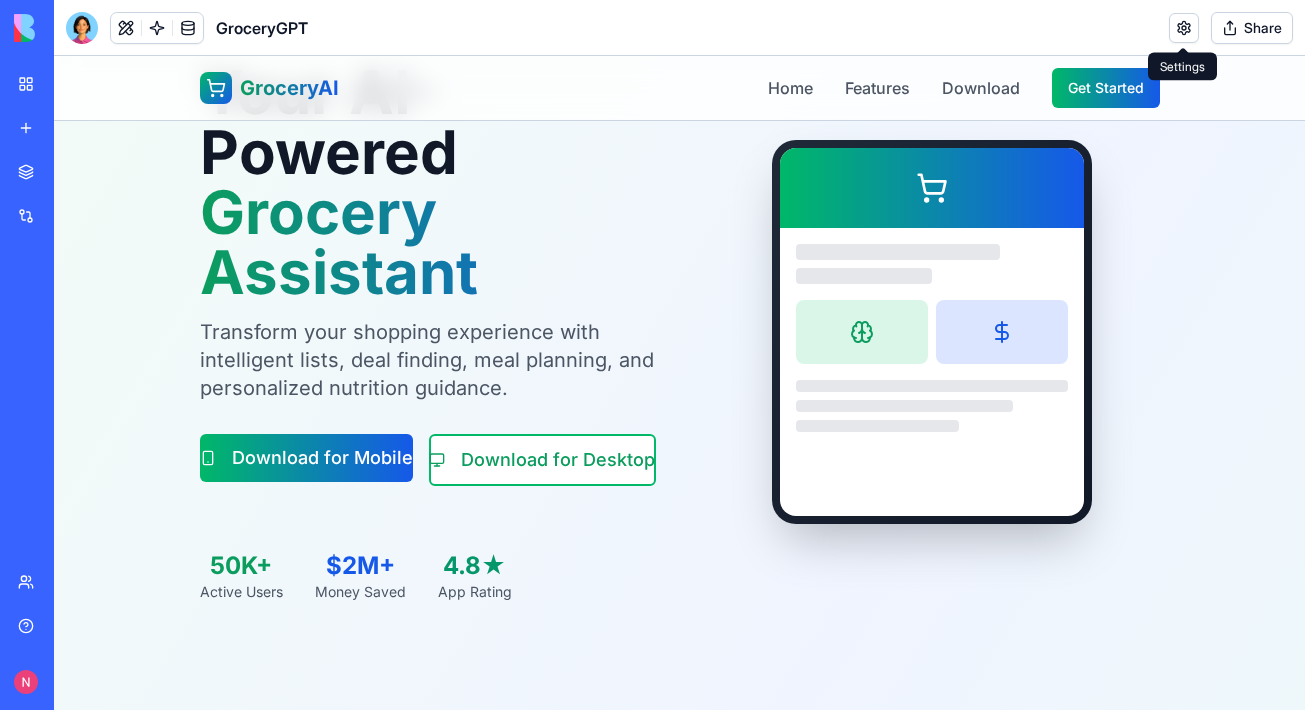 click at bounding box center (1184, 28) 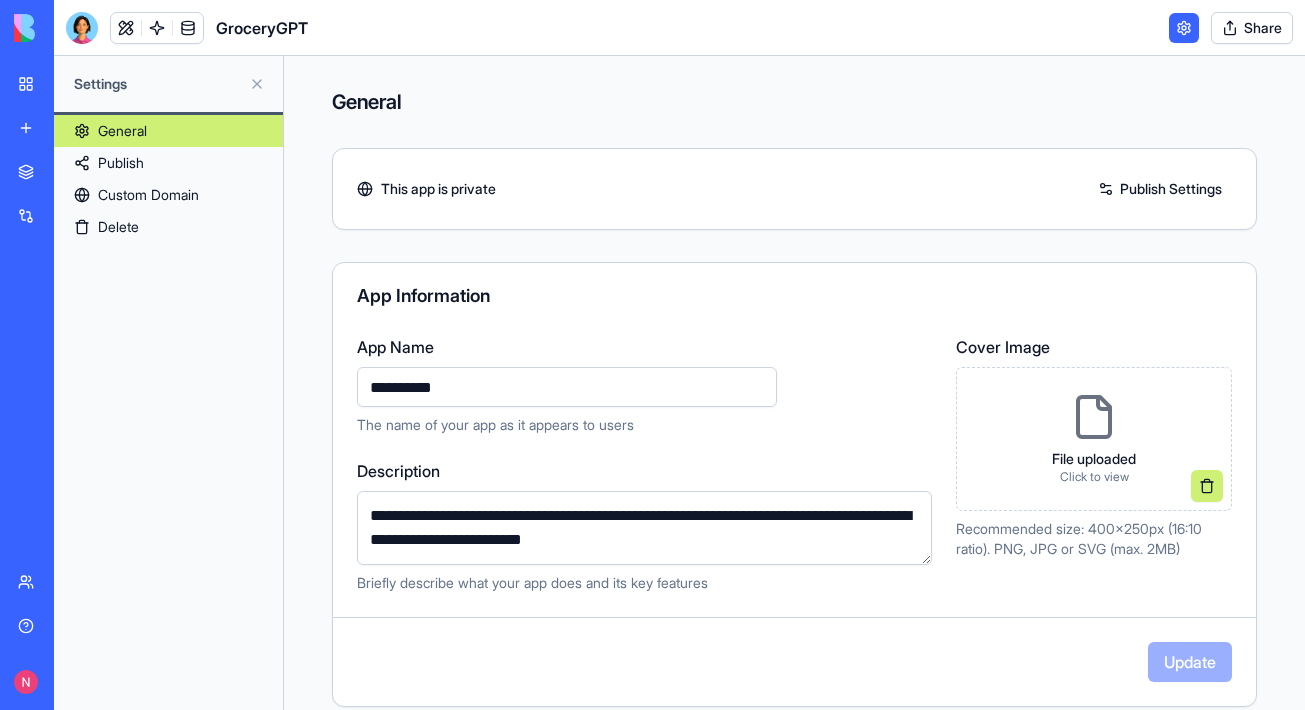 click on "Delete" at bounding box center (168, 227) 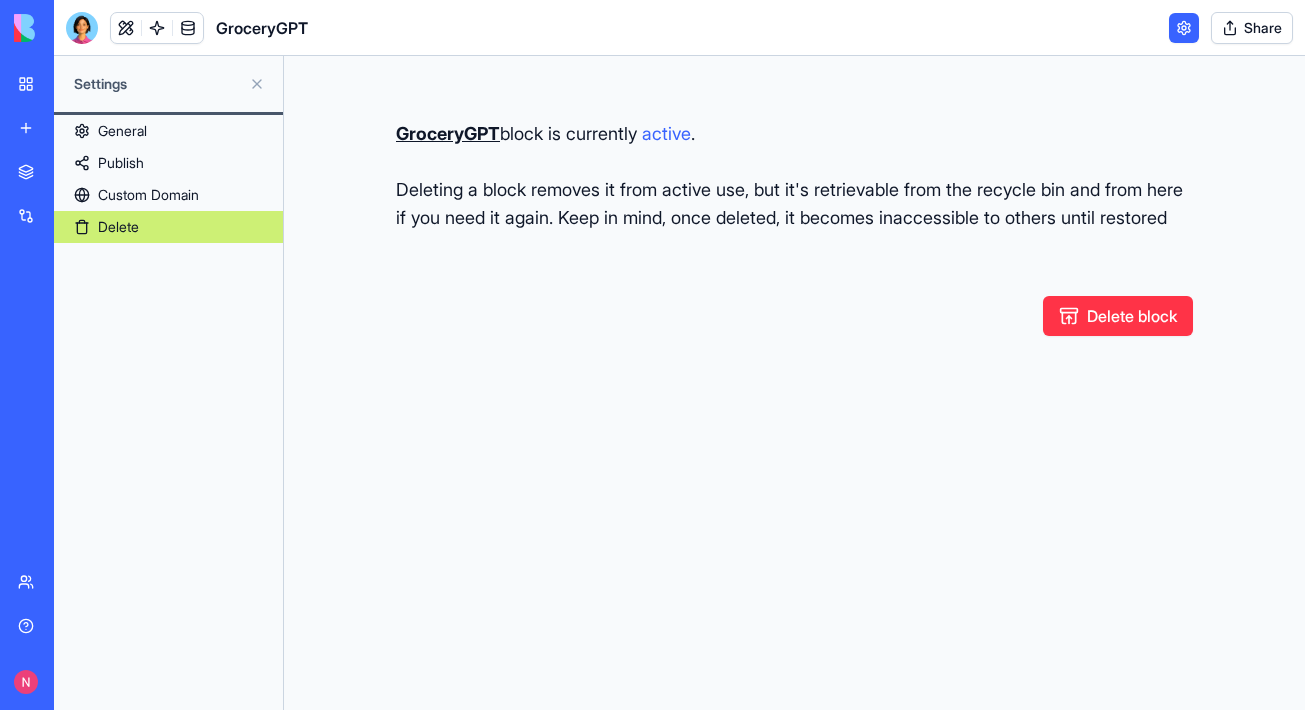 click on "Delete block" at bounding box center (1118, 316) 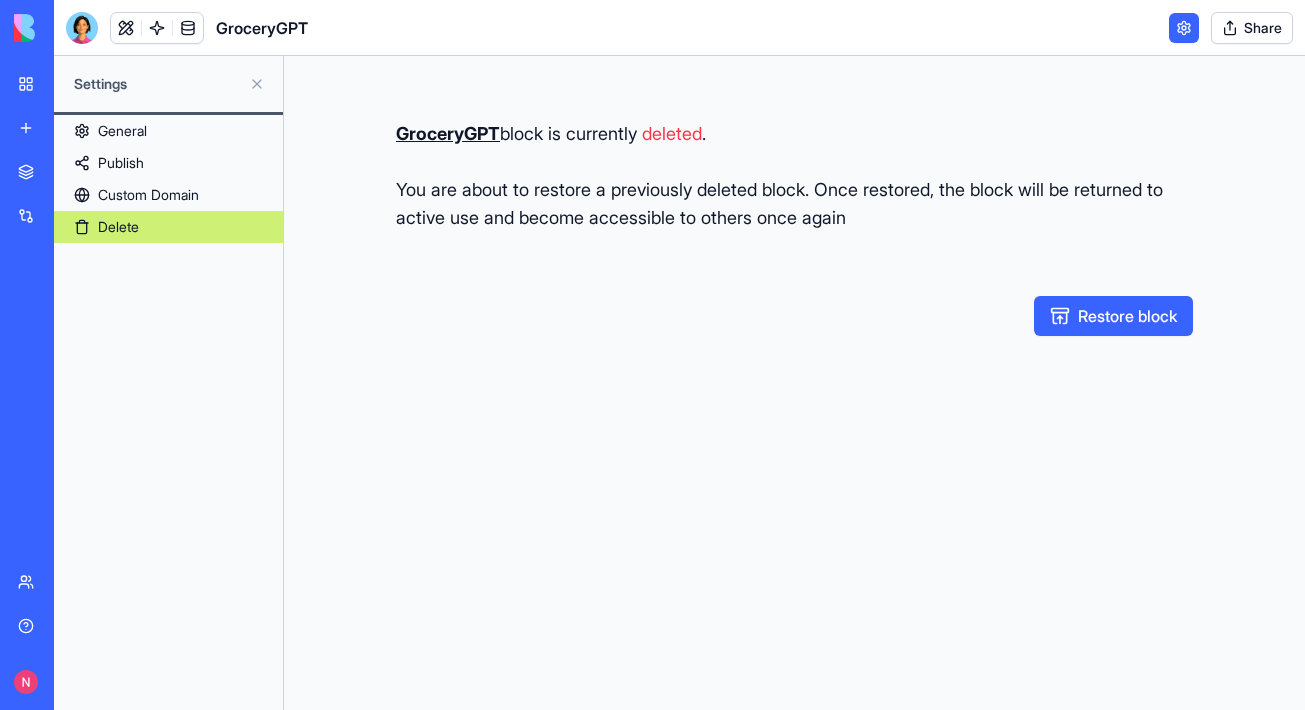 click at bounding box center (257, 84) 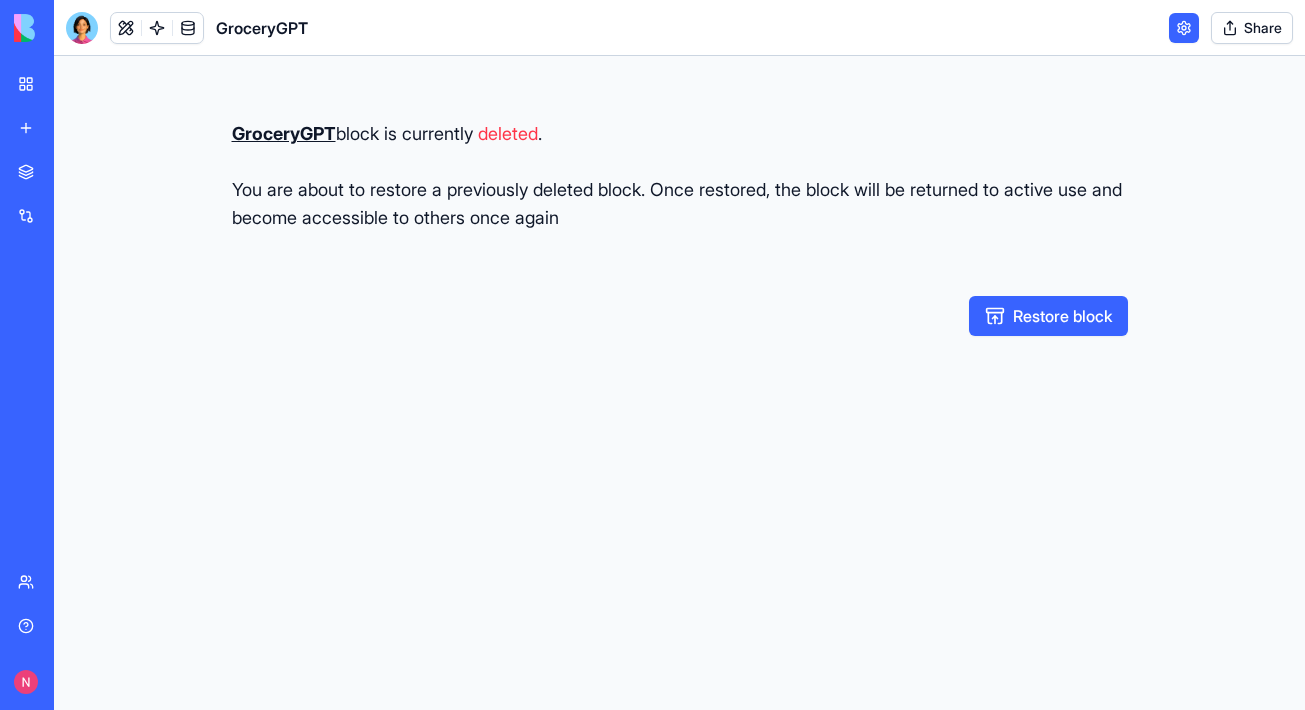 click at bounding box center [76, 28] 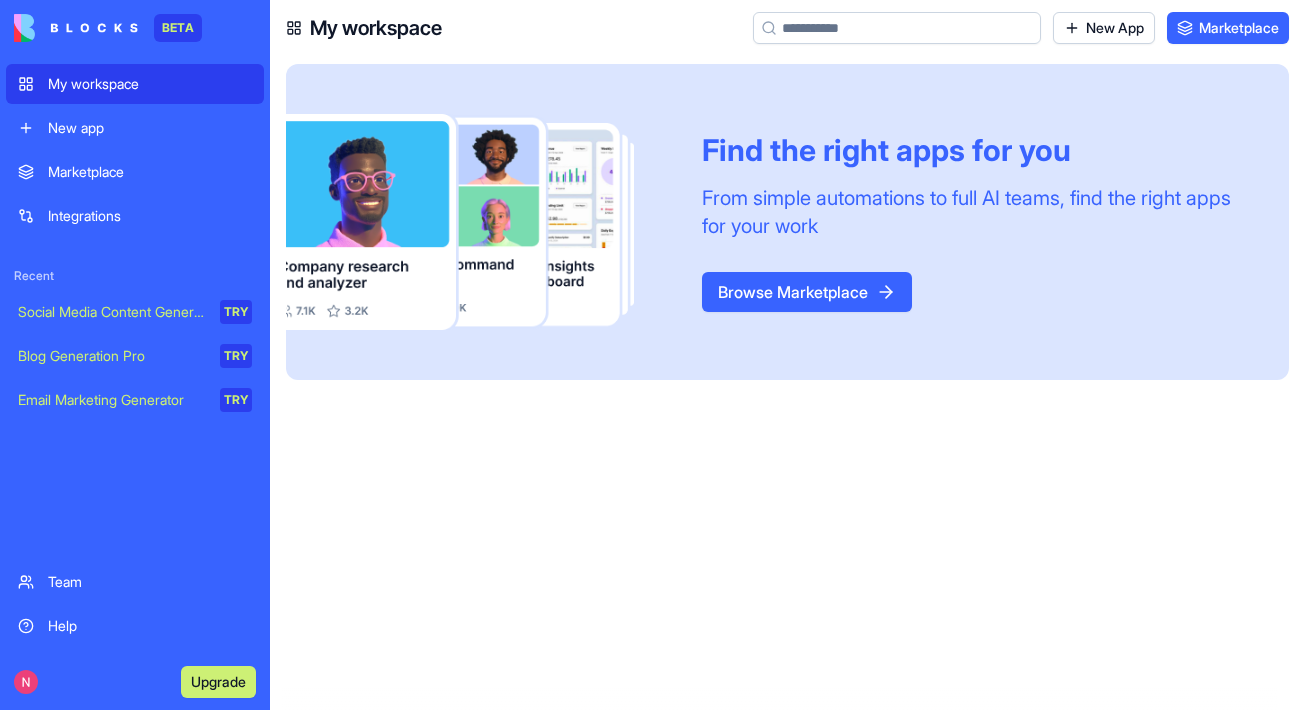 click on "Find the right apps for you From simple automations to full AI teams, find the right apps for your work Browse Marketplace" at bounding box center [795, 387] 